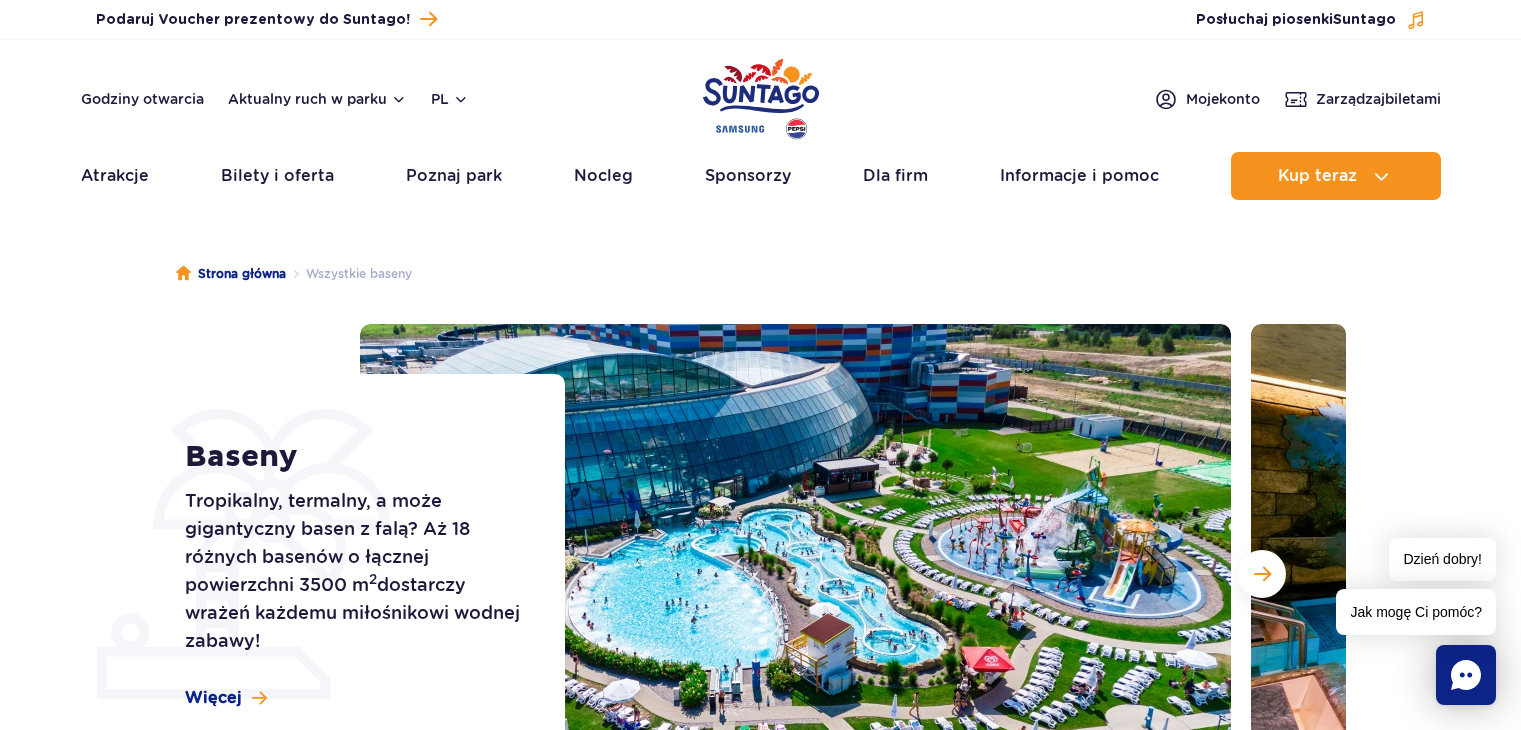scroll, scrollTop: 0, scrollLeft: 0, axis: both 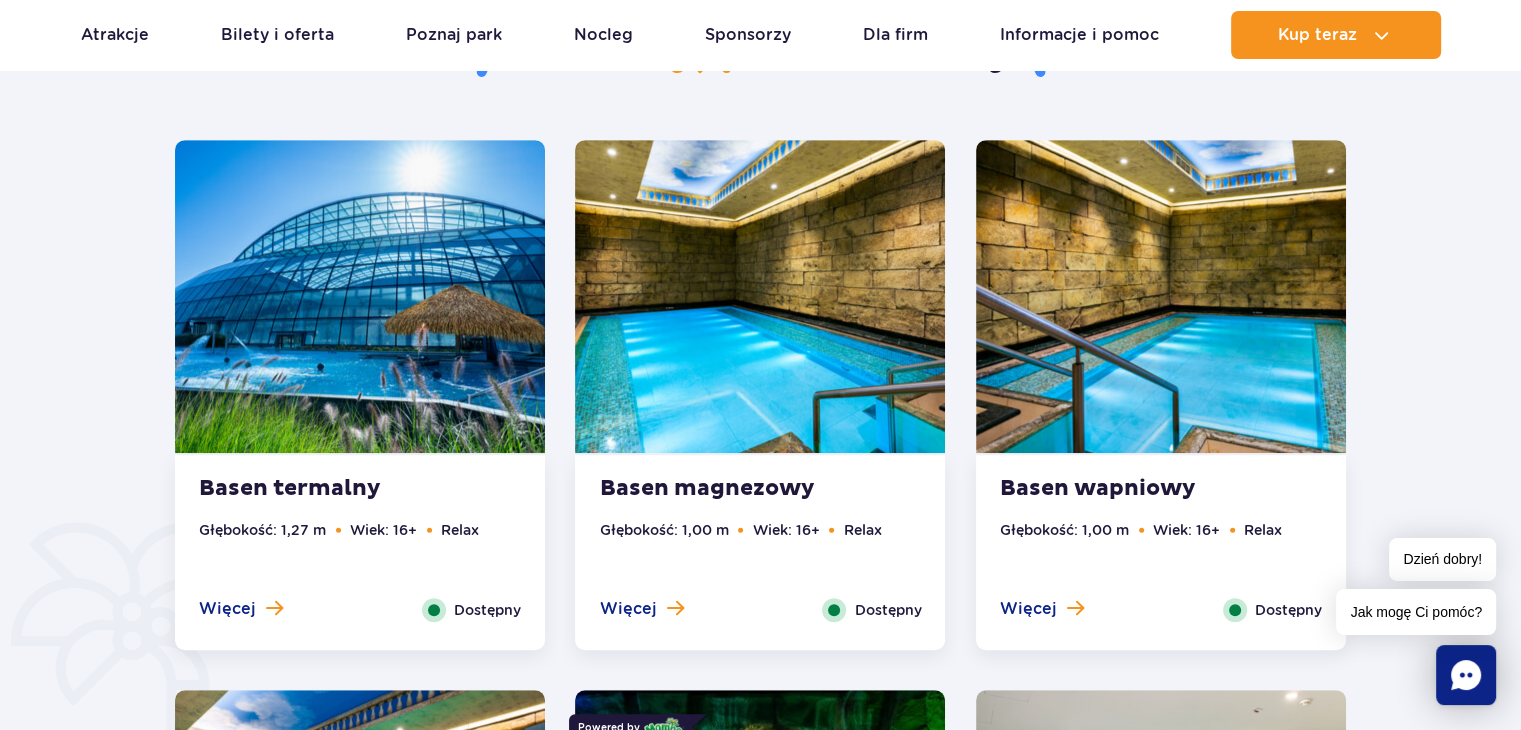 click at bounding box center [360, 296] 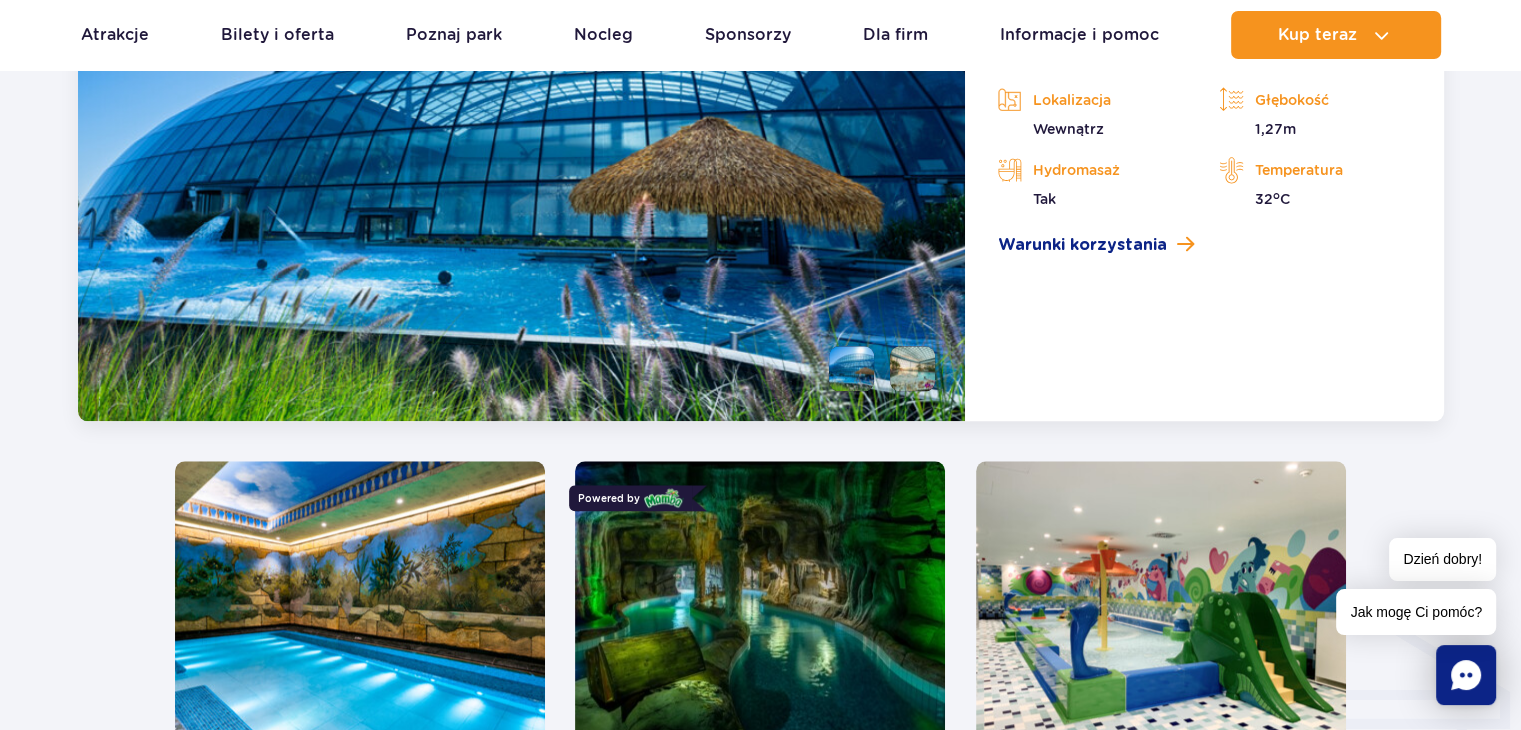 scroll, scrollTop: 1575, scrollLeft: 0, axis: vertical 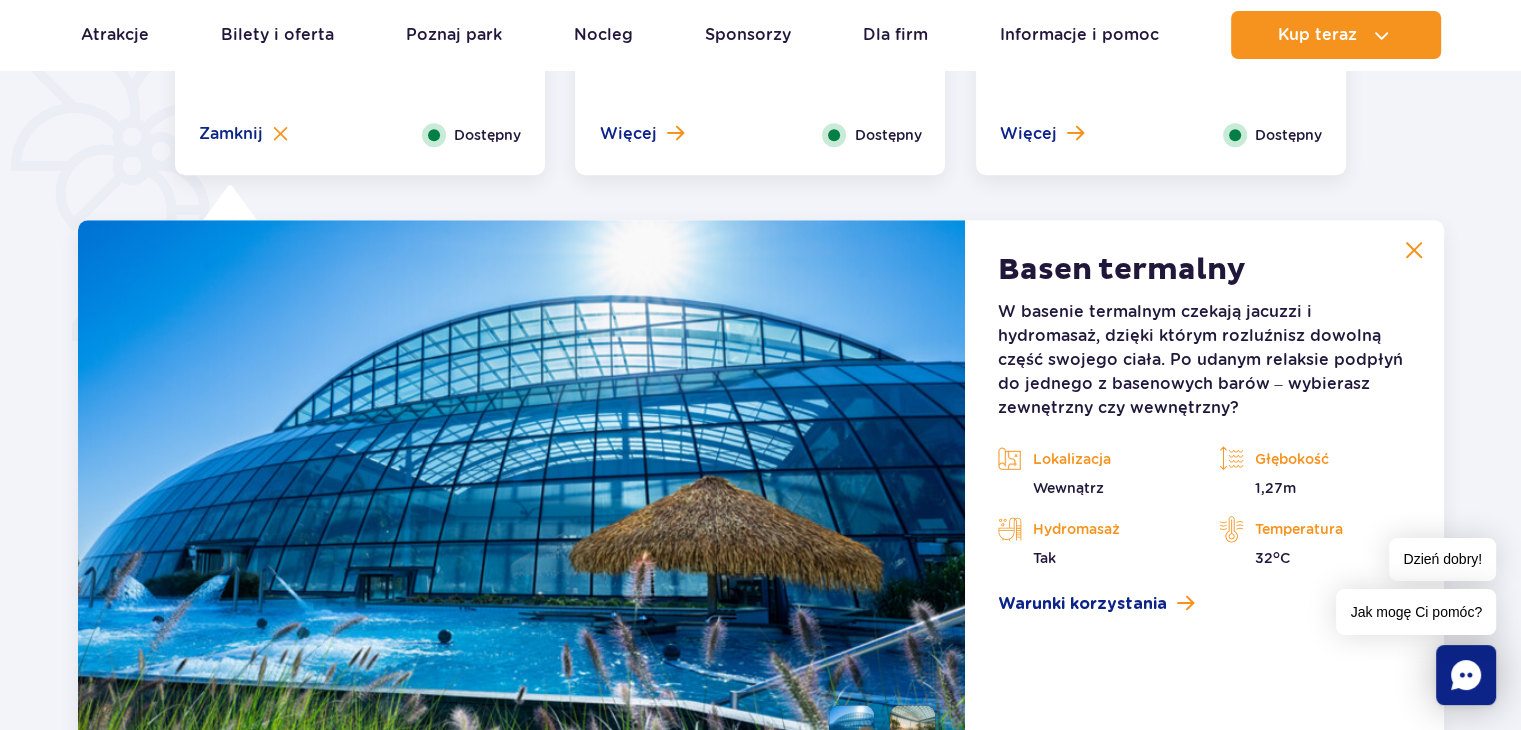 click at bounding box center [522, 500] 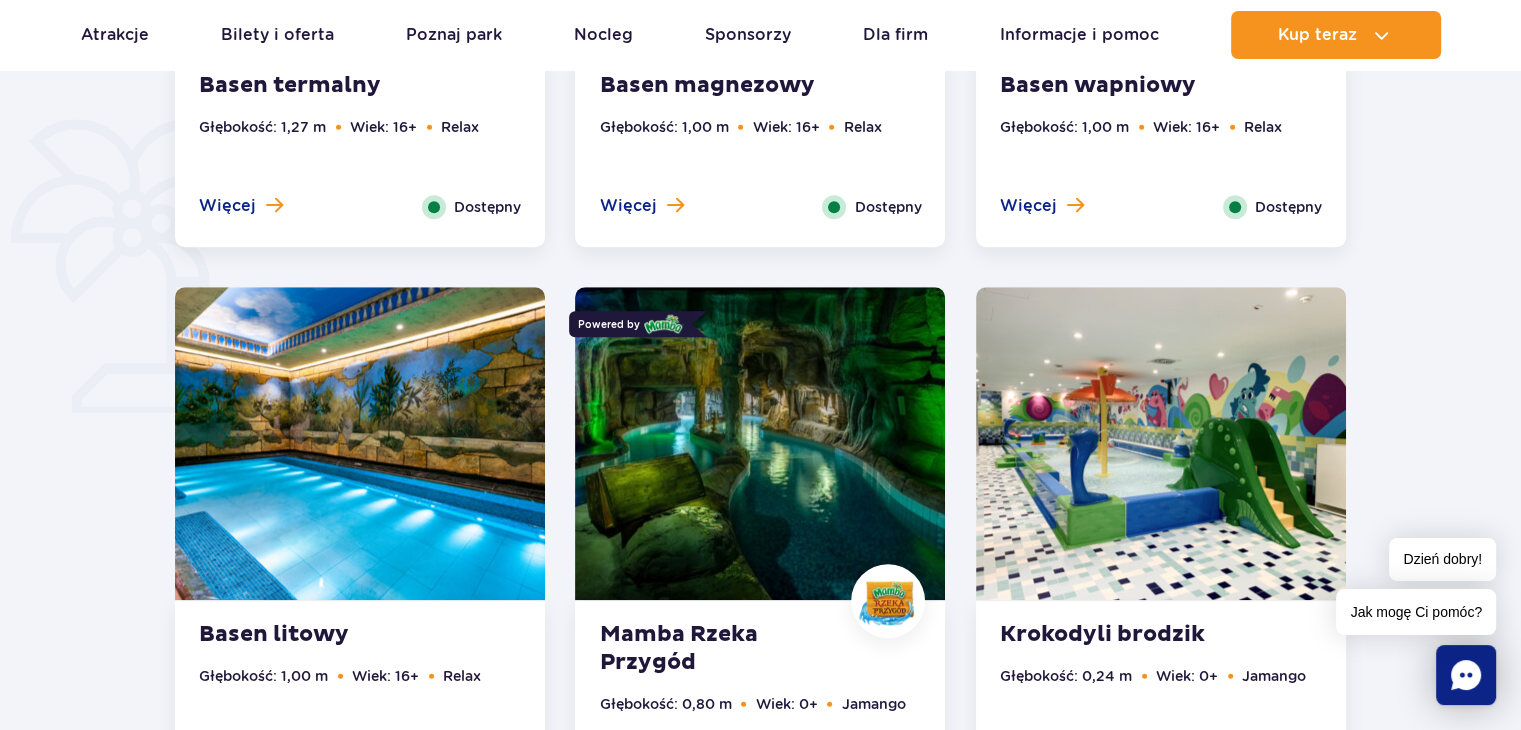 scroll, scrollTop: 1175, scrollLeft: 0, axis: vertical 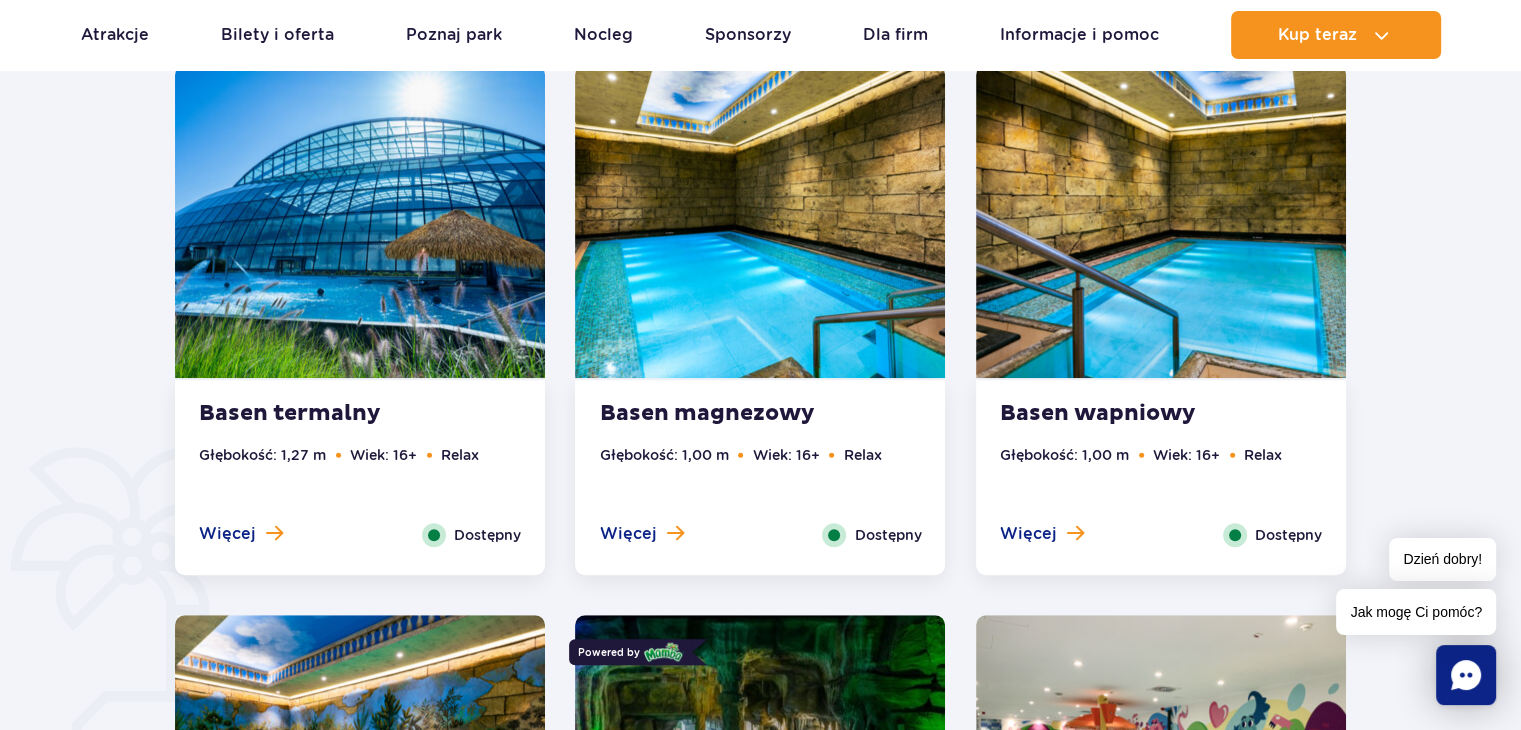 click on "Więcej" at bounding box center [641, 534] 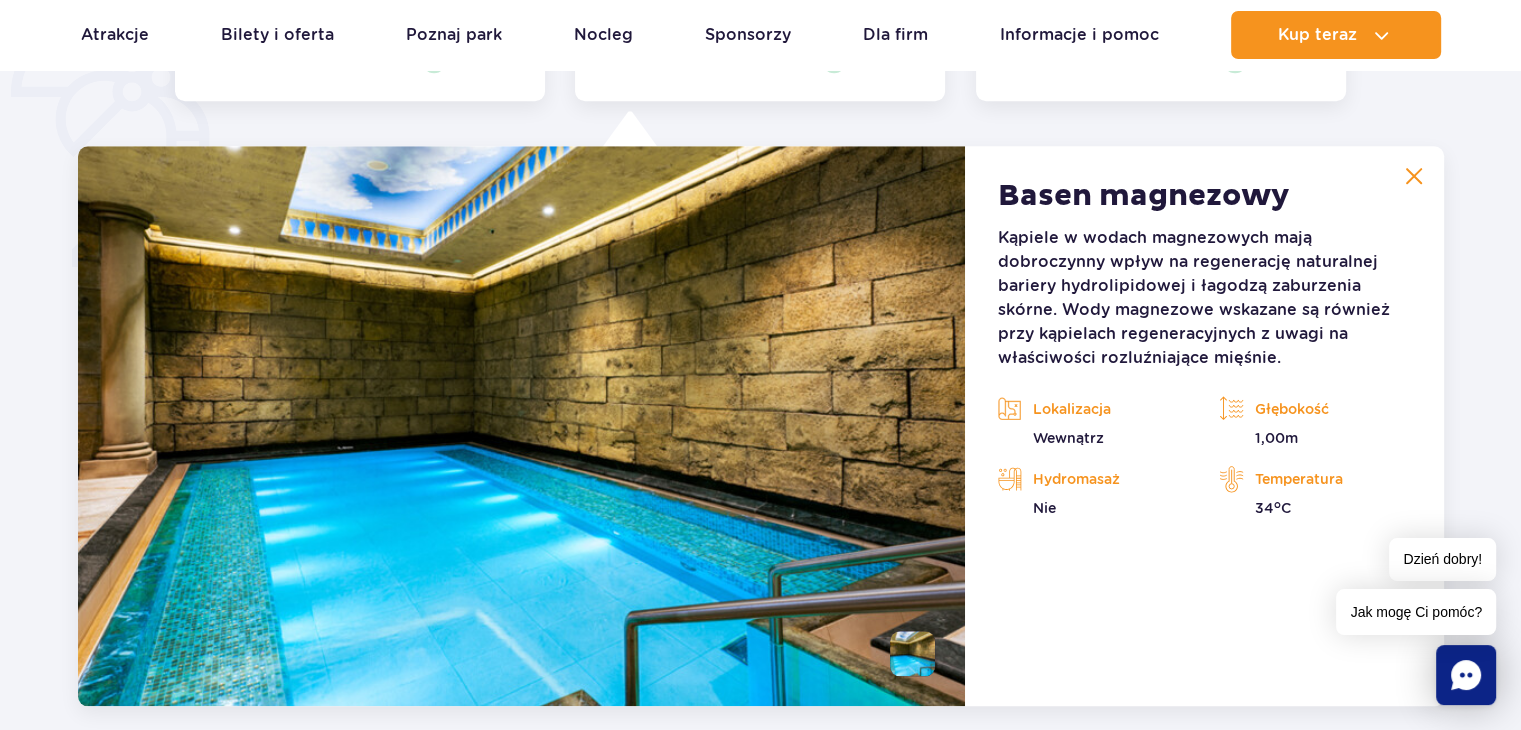 scroll, scrollTop: 1675, scrollLeft: 0, axis: vertical 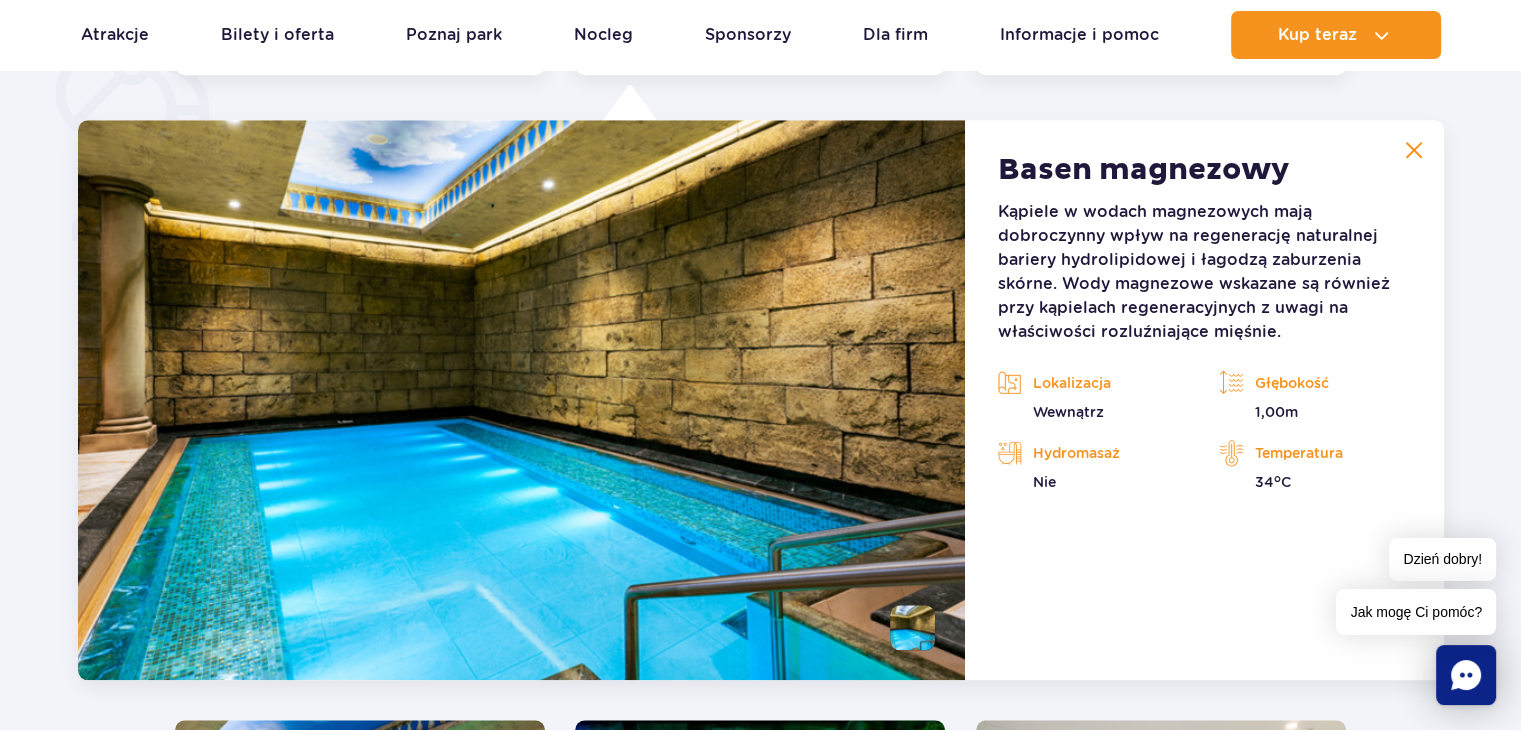 click at bounding box center (1414, 150) 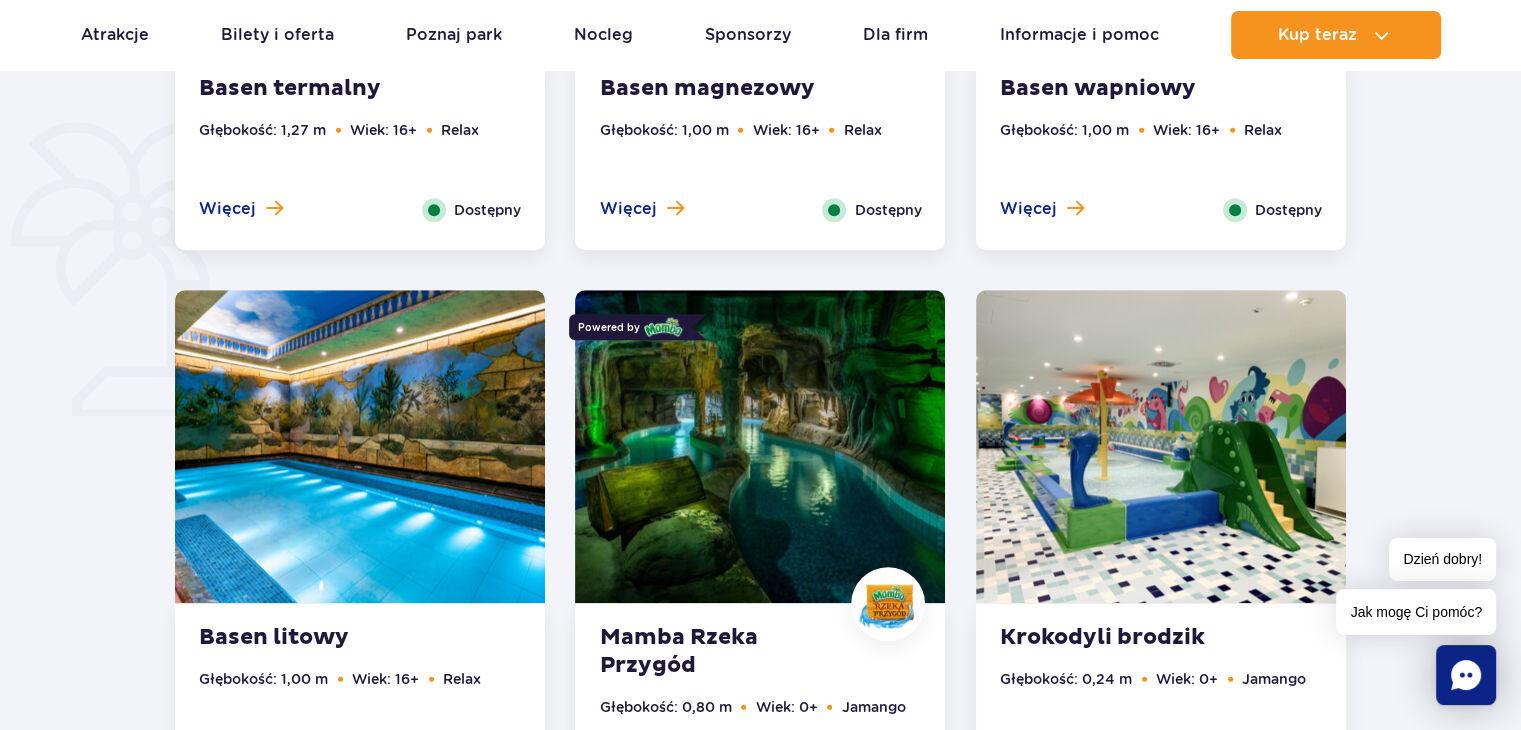 scroll, scrollTop: 1275, scrollLeft: 0, axis: vertical 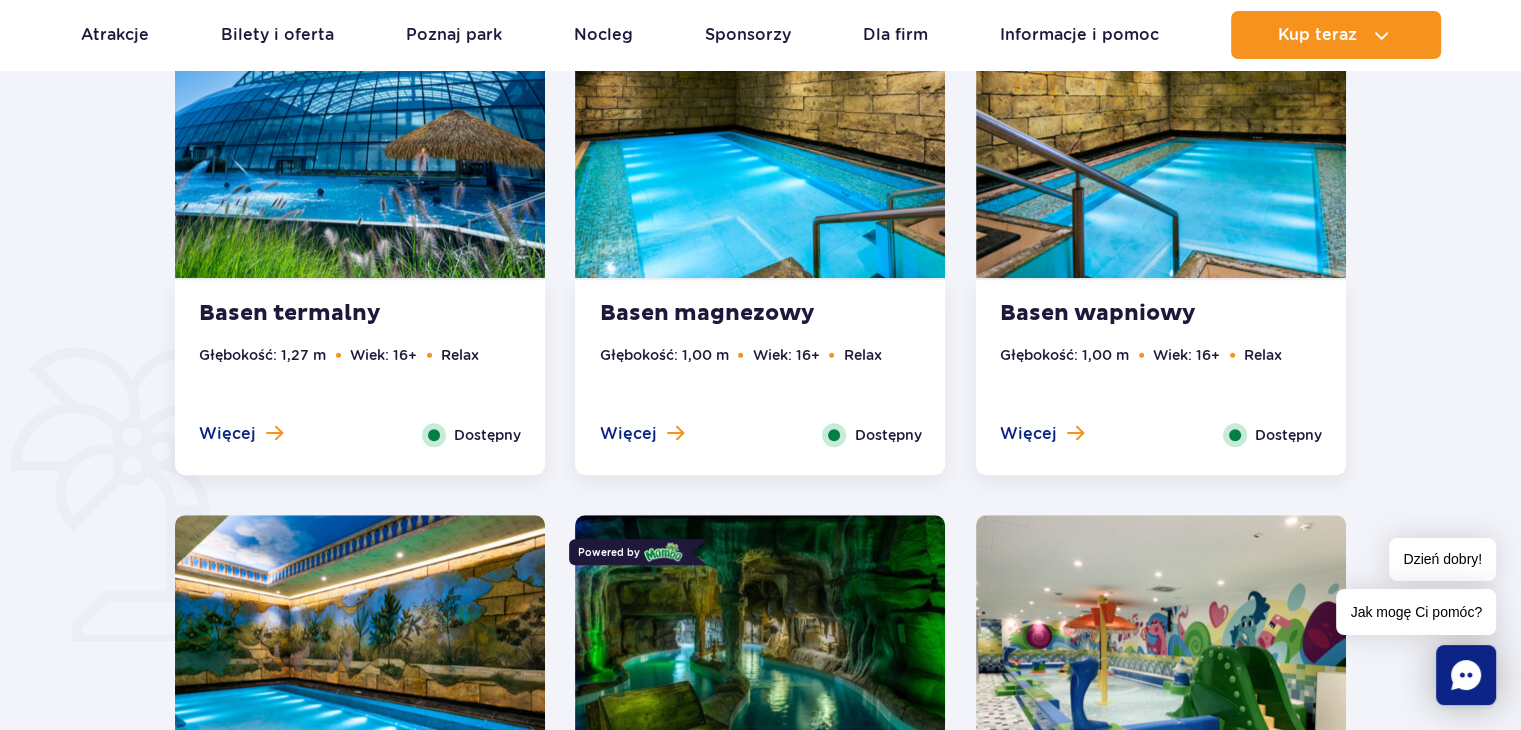 click at bounding box center [1161, 121] 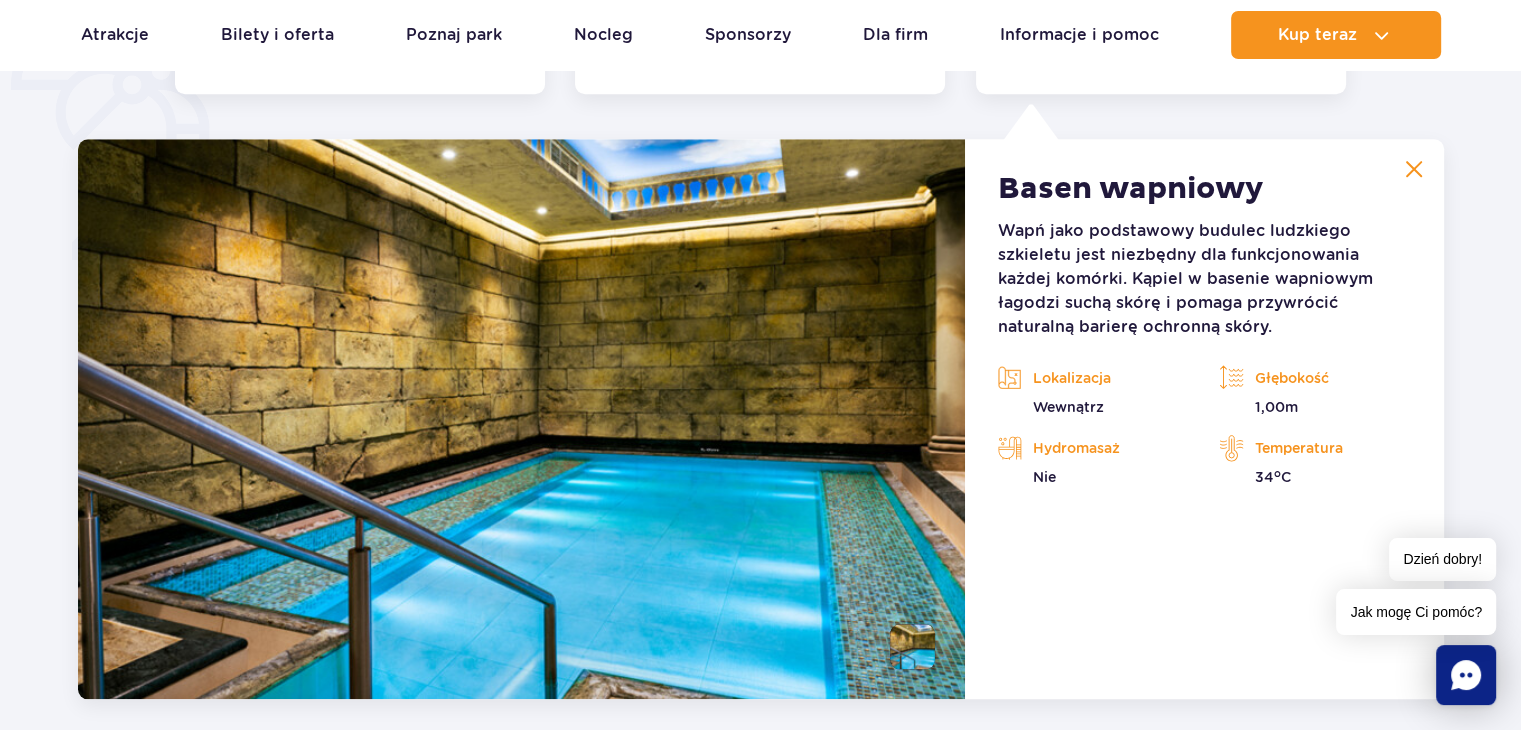 scroll, scrollTop: 1675, scrollLeft: 0, axis: vertical 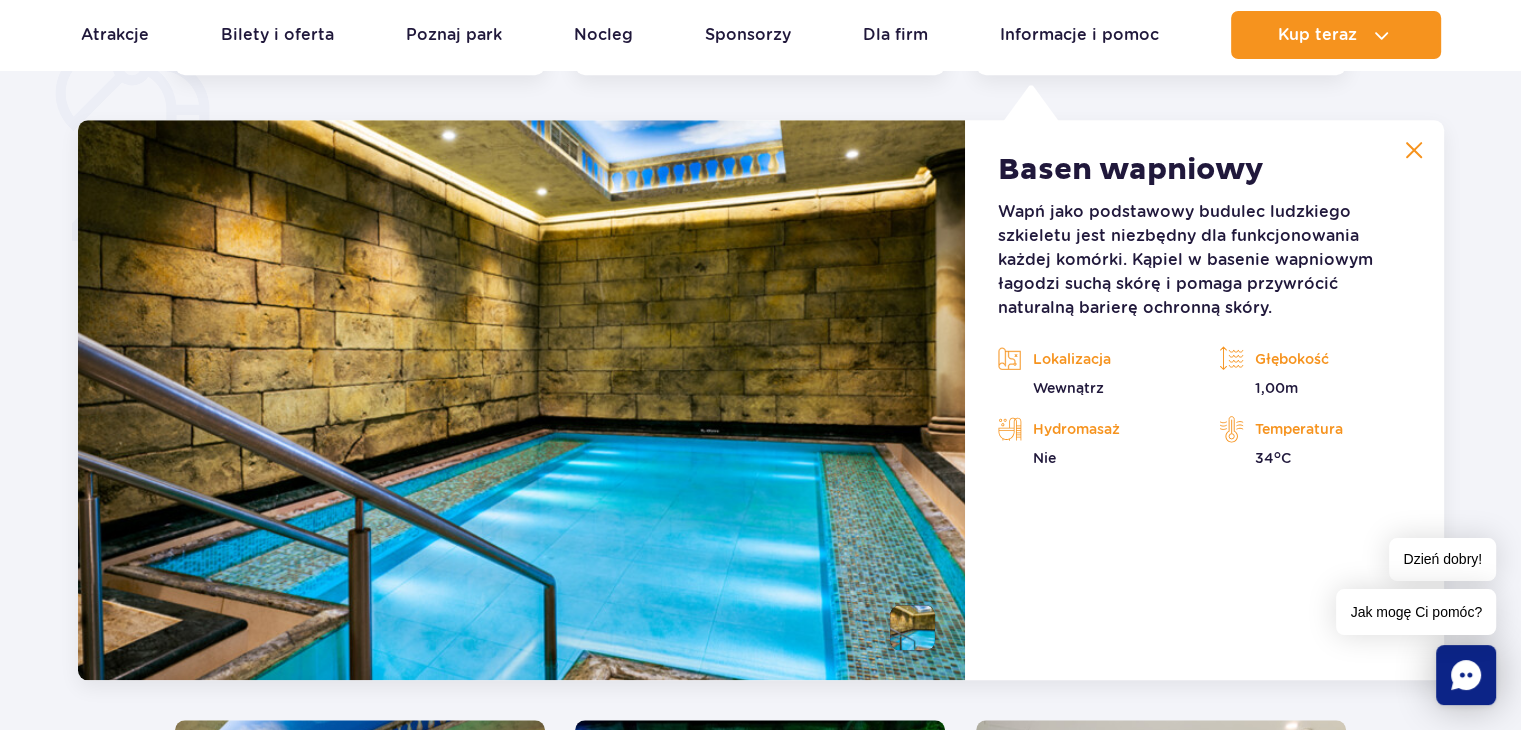 click at bounding box center (1414, 150) 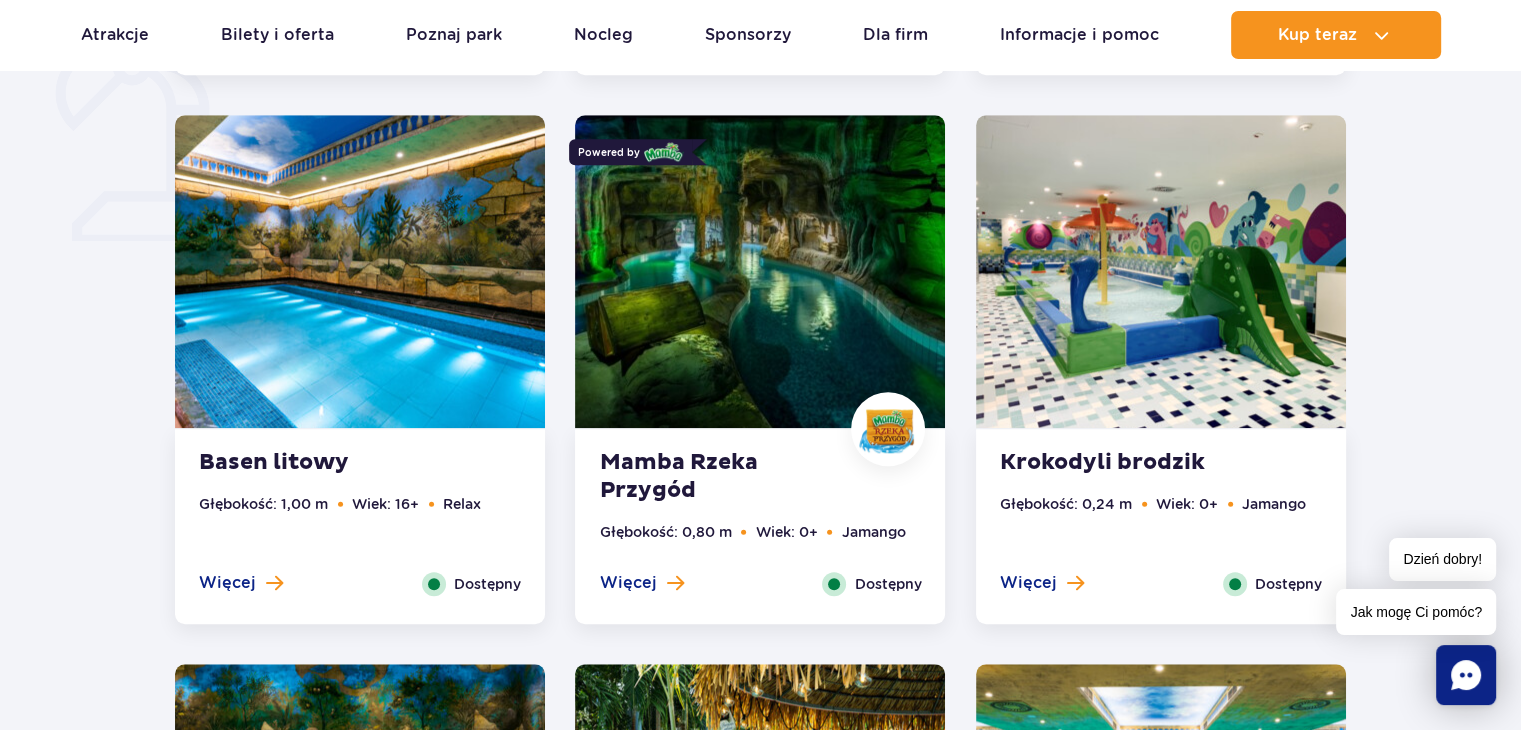 click at bounding box center [360, 271] 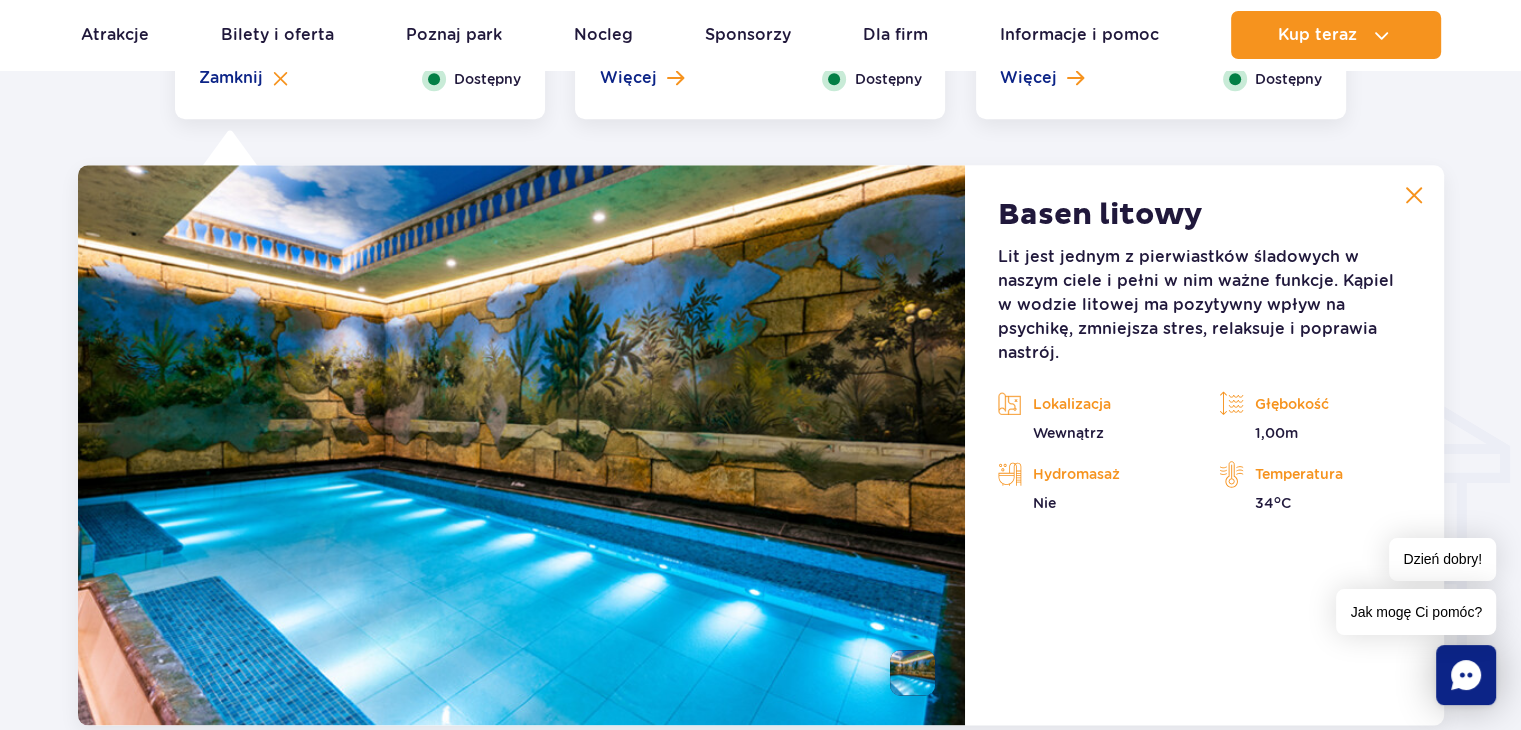 scroll, scrollTop: 2224, scrollLeft: 0, axis: vertical 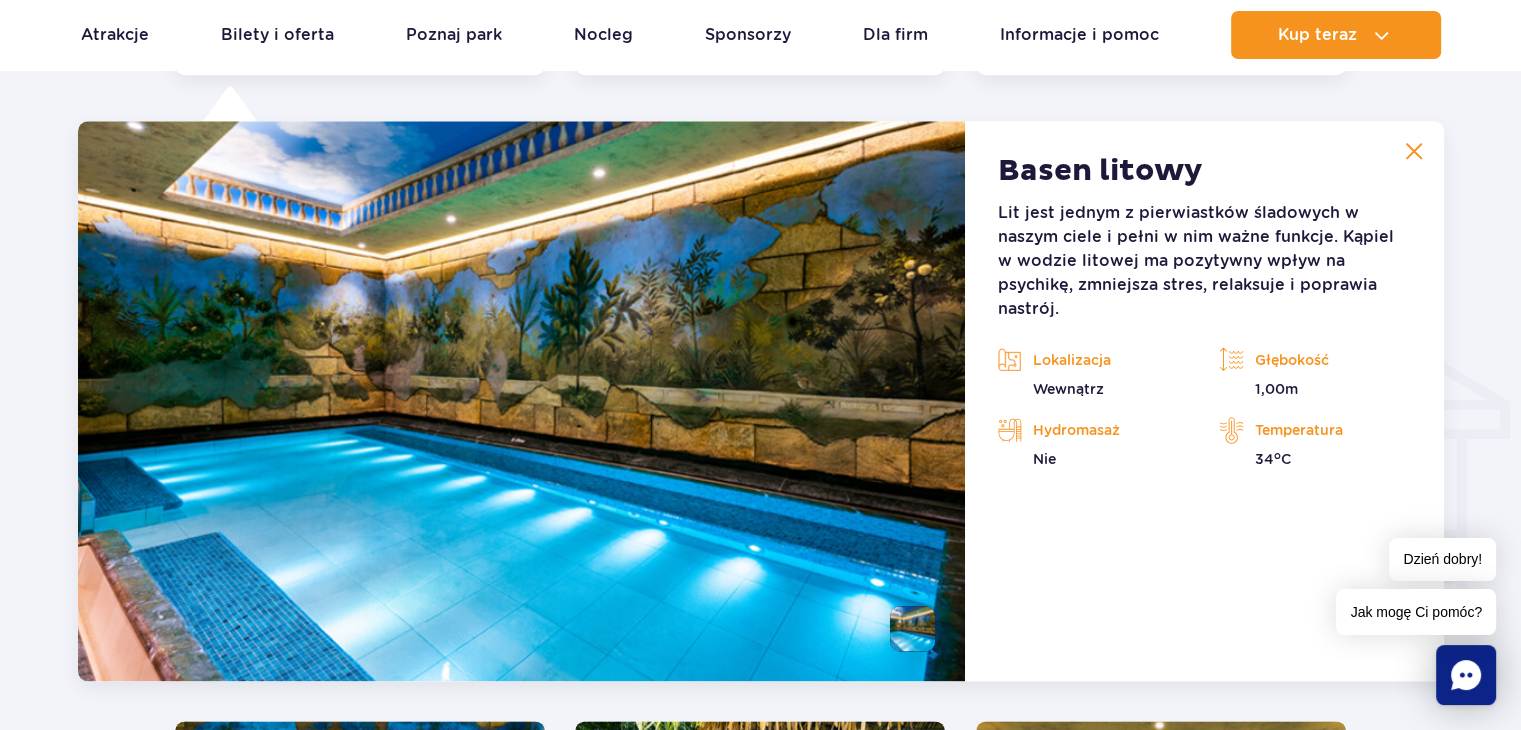 click at bounding box center [1414, 151] 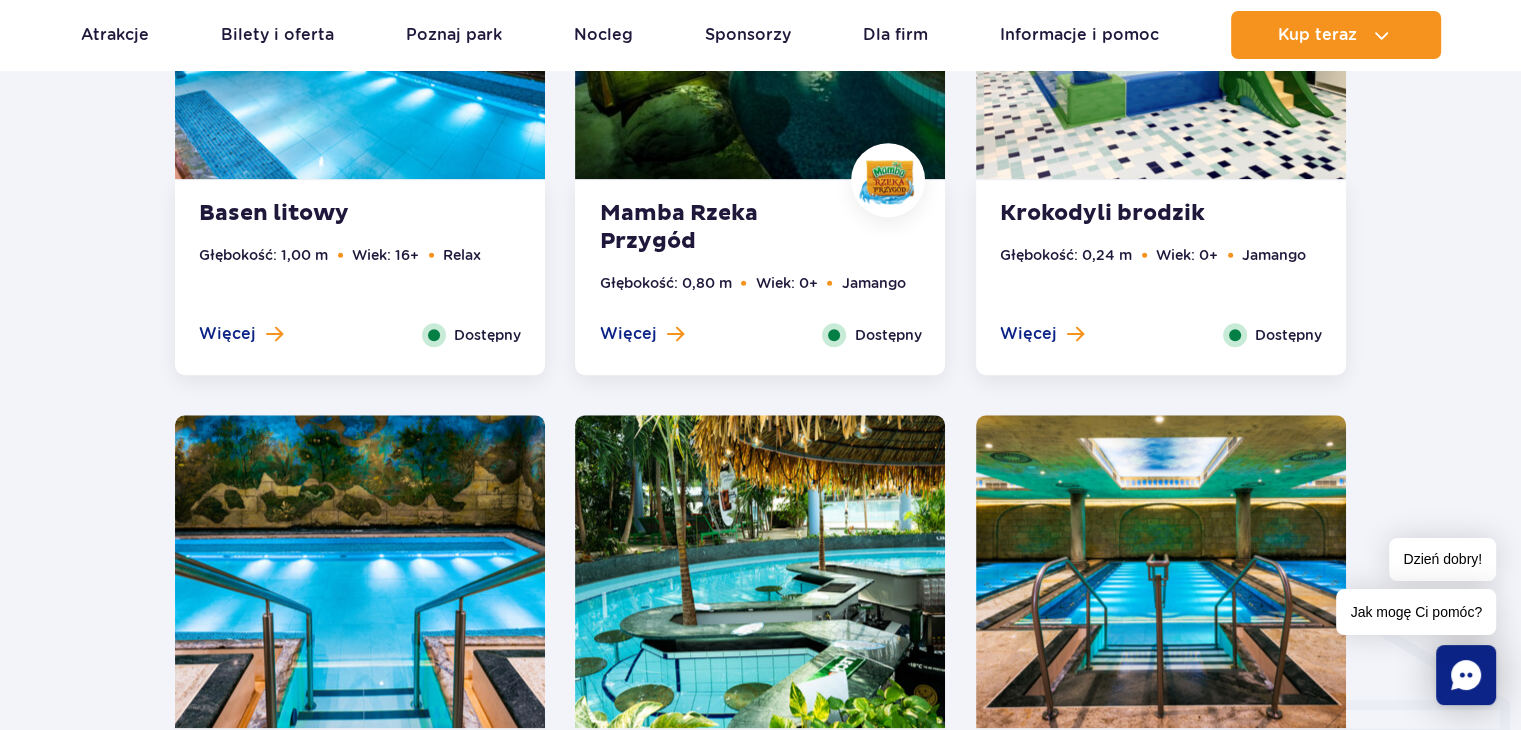 scroll, scrollTop: 2224, scrollLeft: 0, axis: vertical 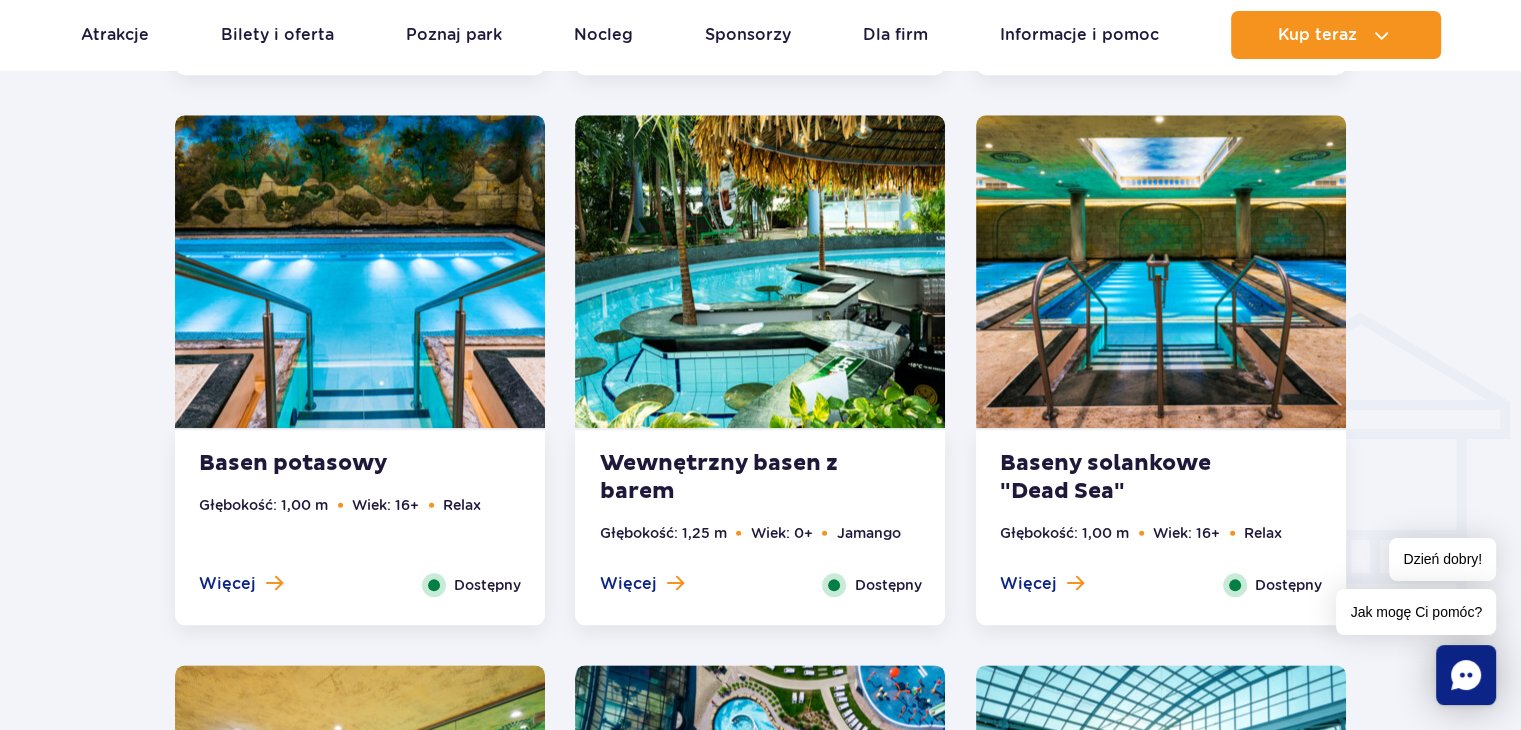 click at bounding box center [1161, 271] 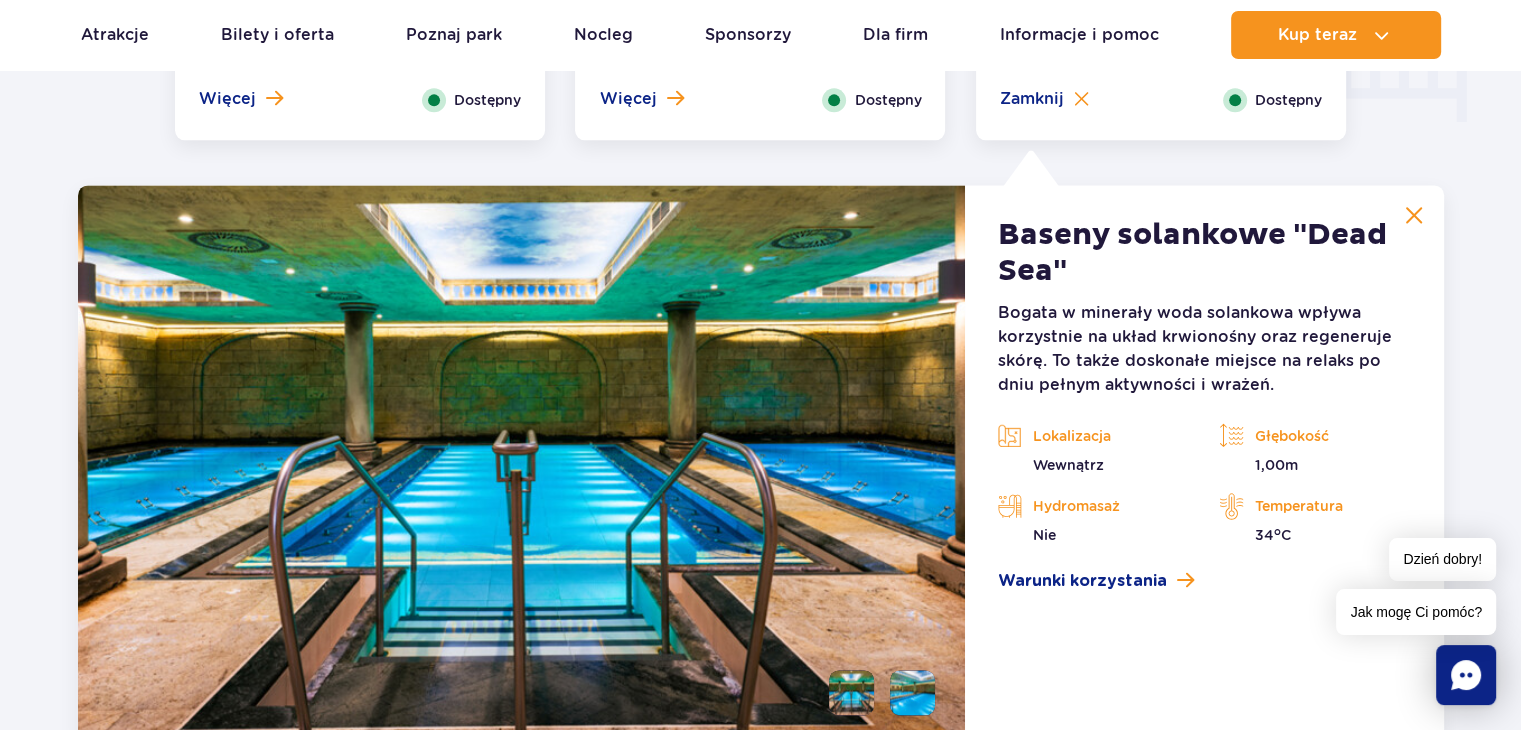 scroll, scrollTop: 2773, scrollLeft: 0, axis: vertical 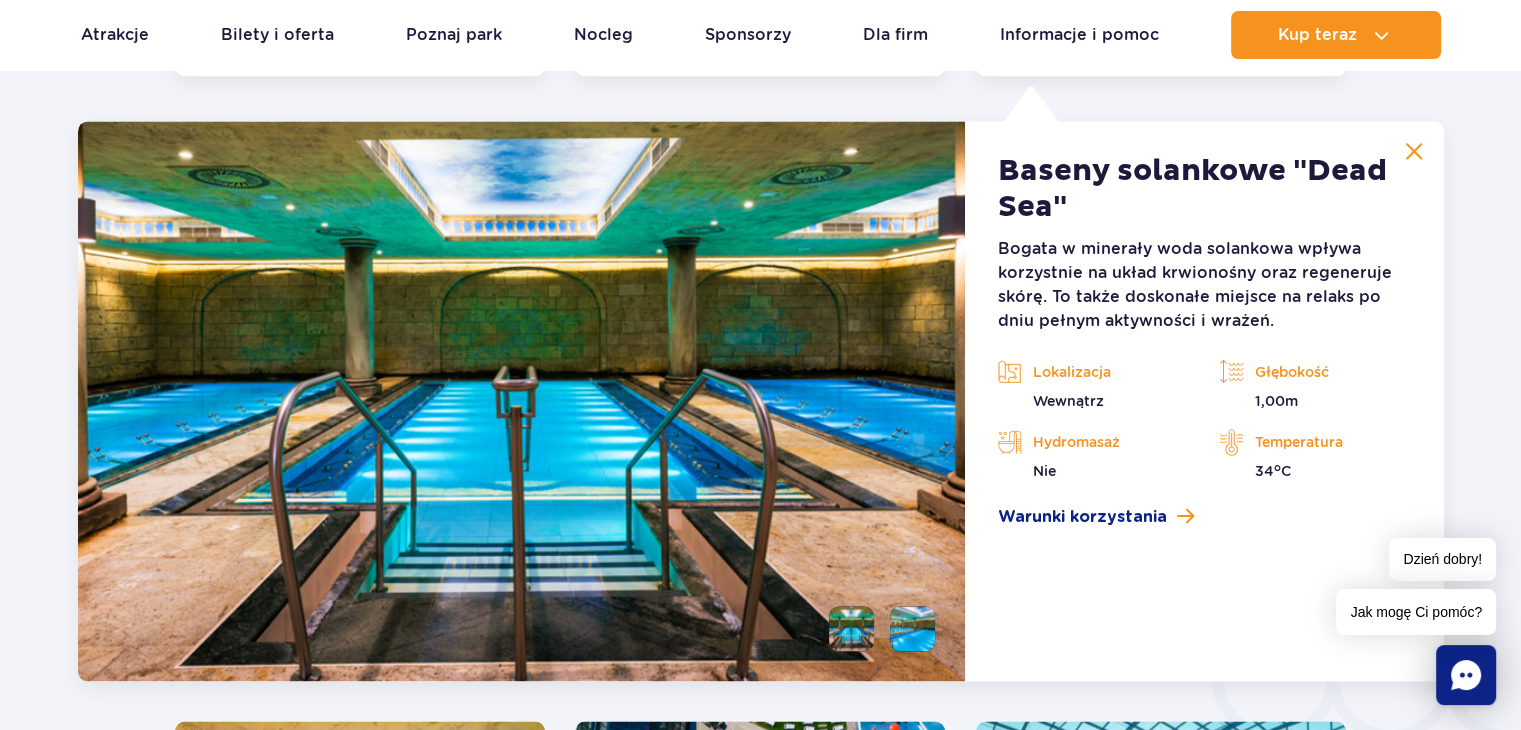 click at bounding box center [1414, 151] 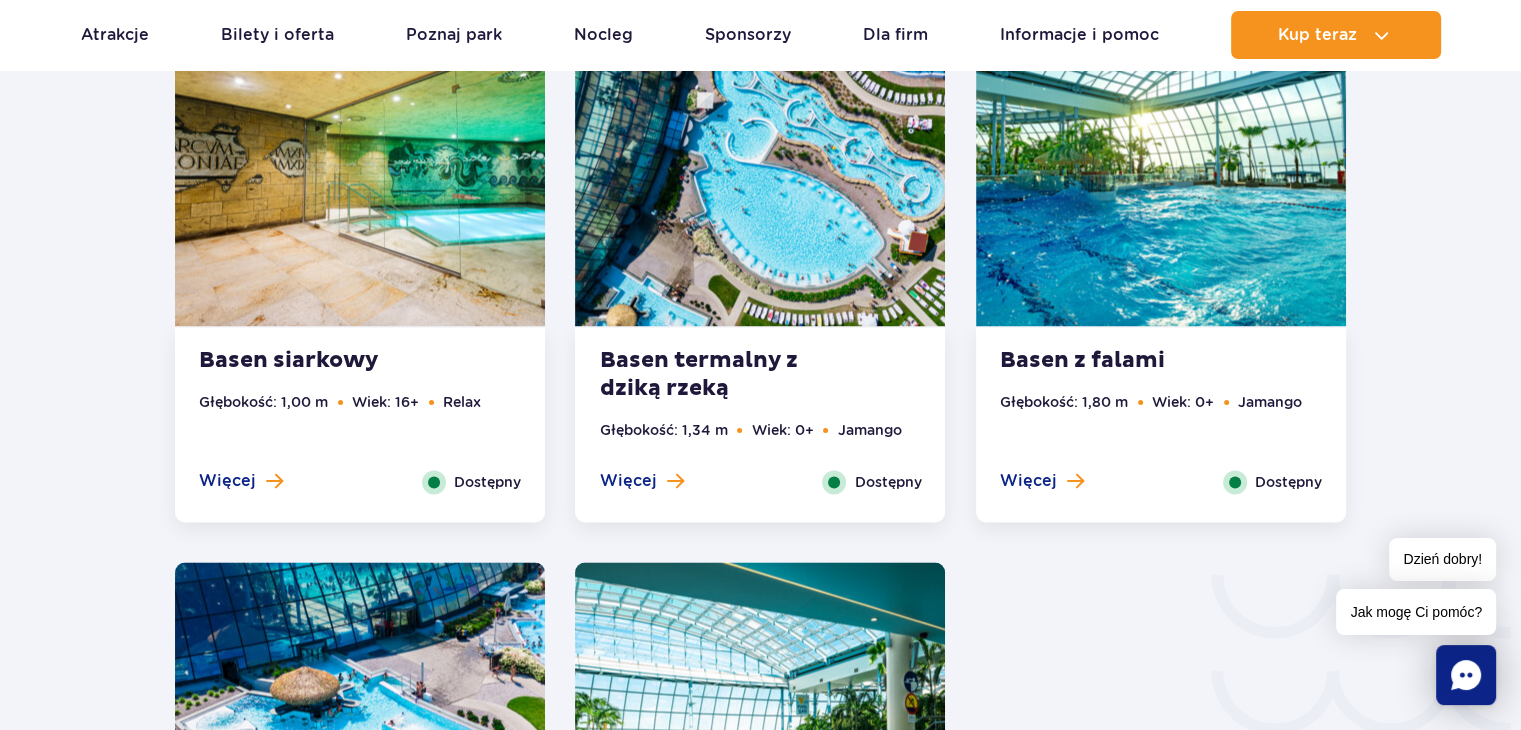 scroll, scrollTop: 2873, scrollLeft: 0, axis: vertical 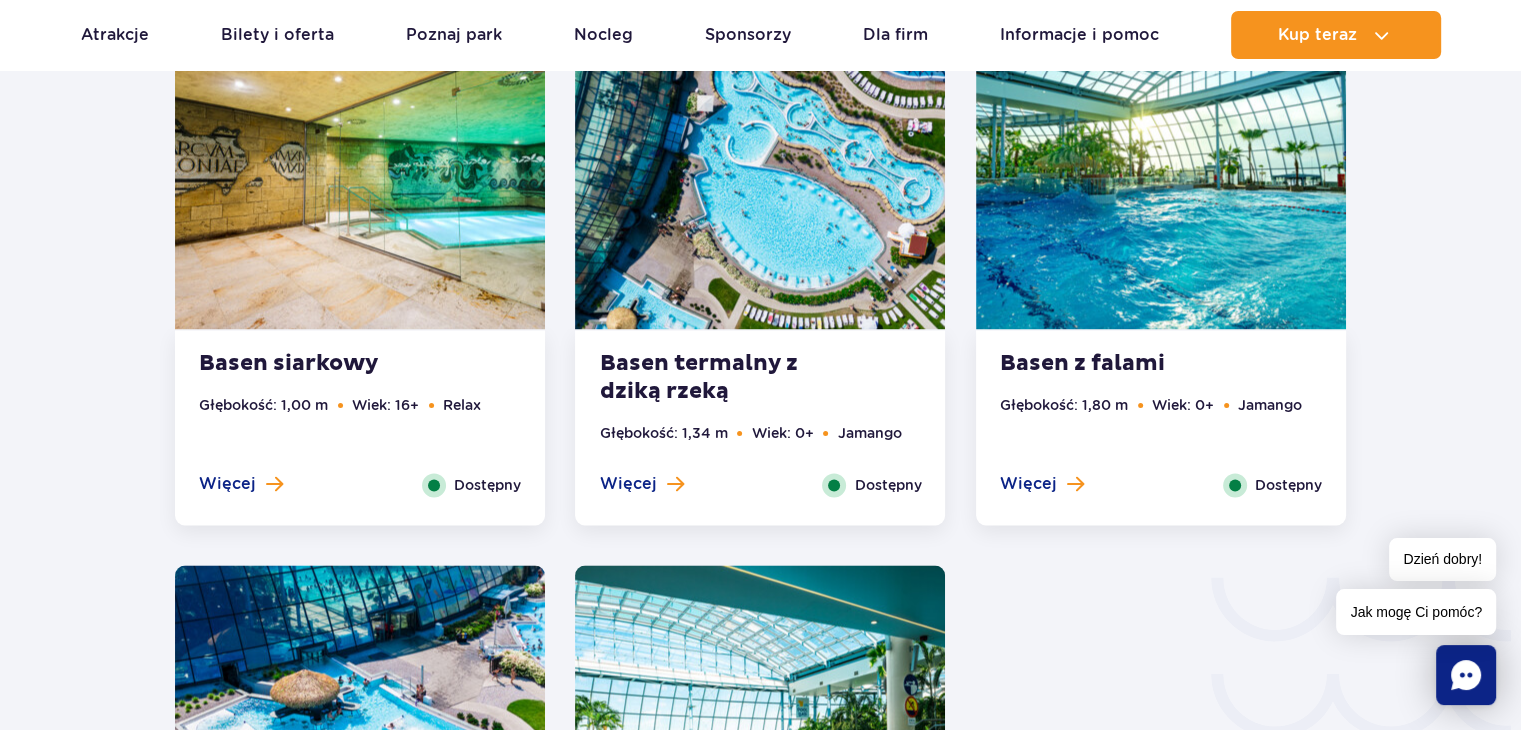 click at bounding box center [760, 172] 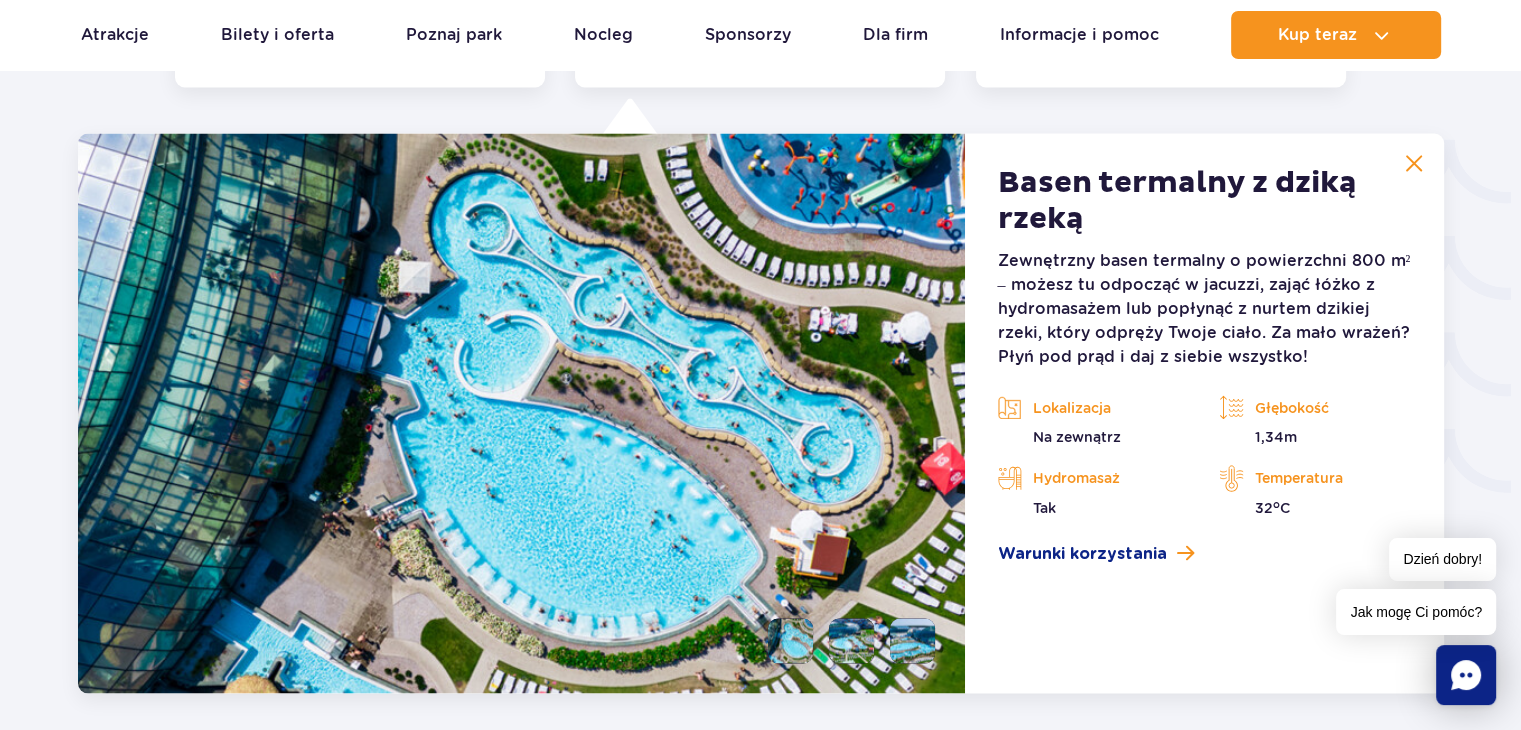 scroll, scrollTop: 3323, scrollLeft: 0, axis: vertical 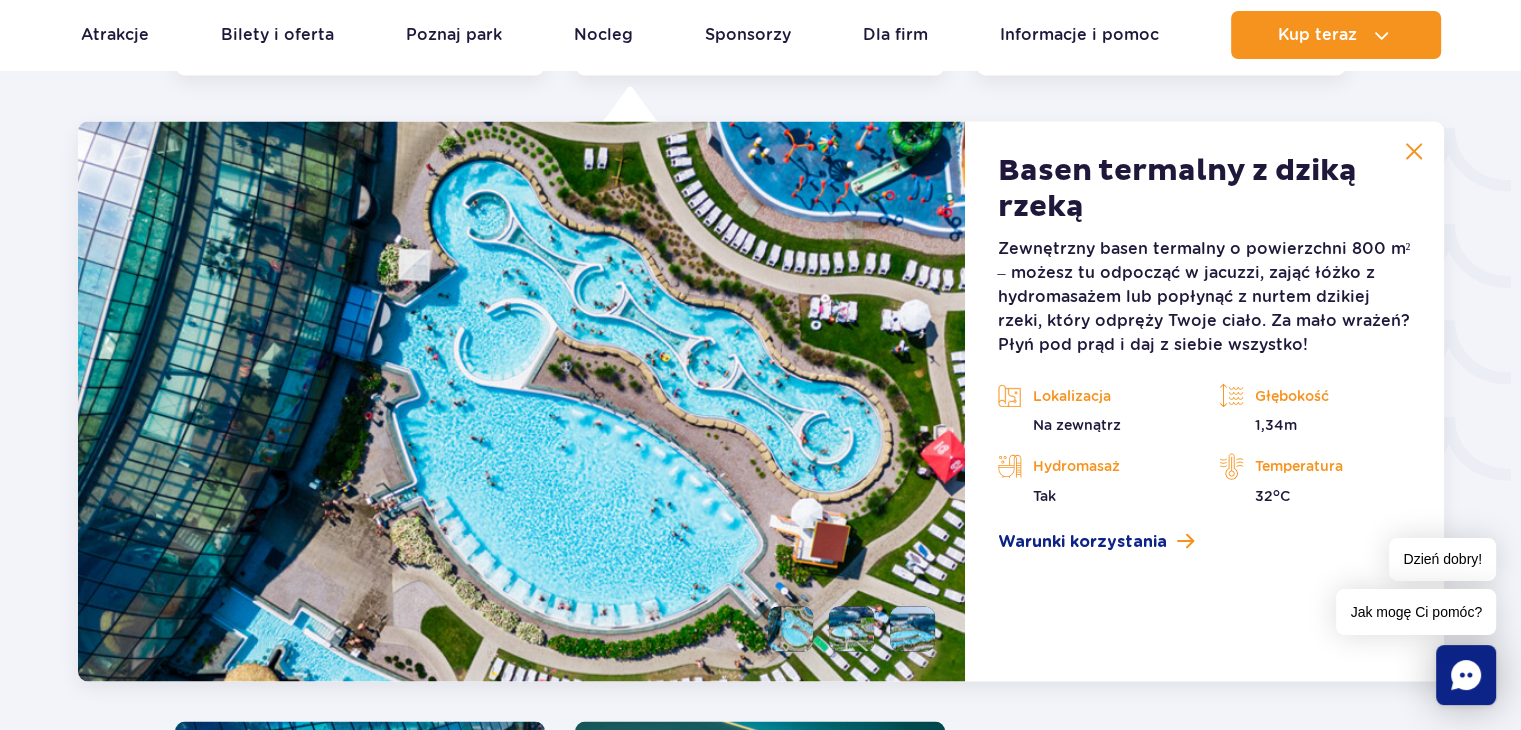 click at bounding box center (1414, 151) 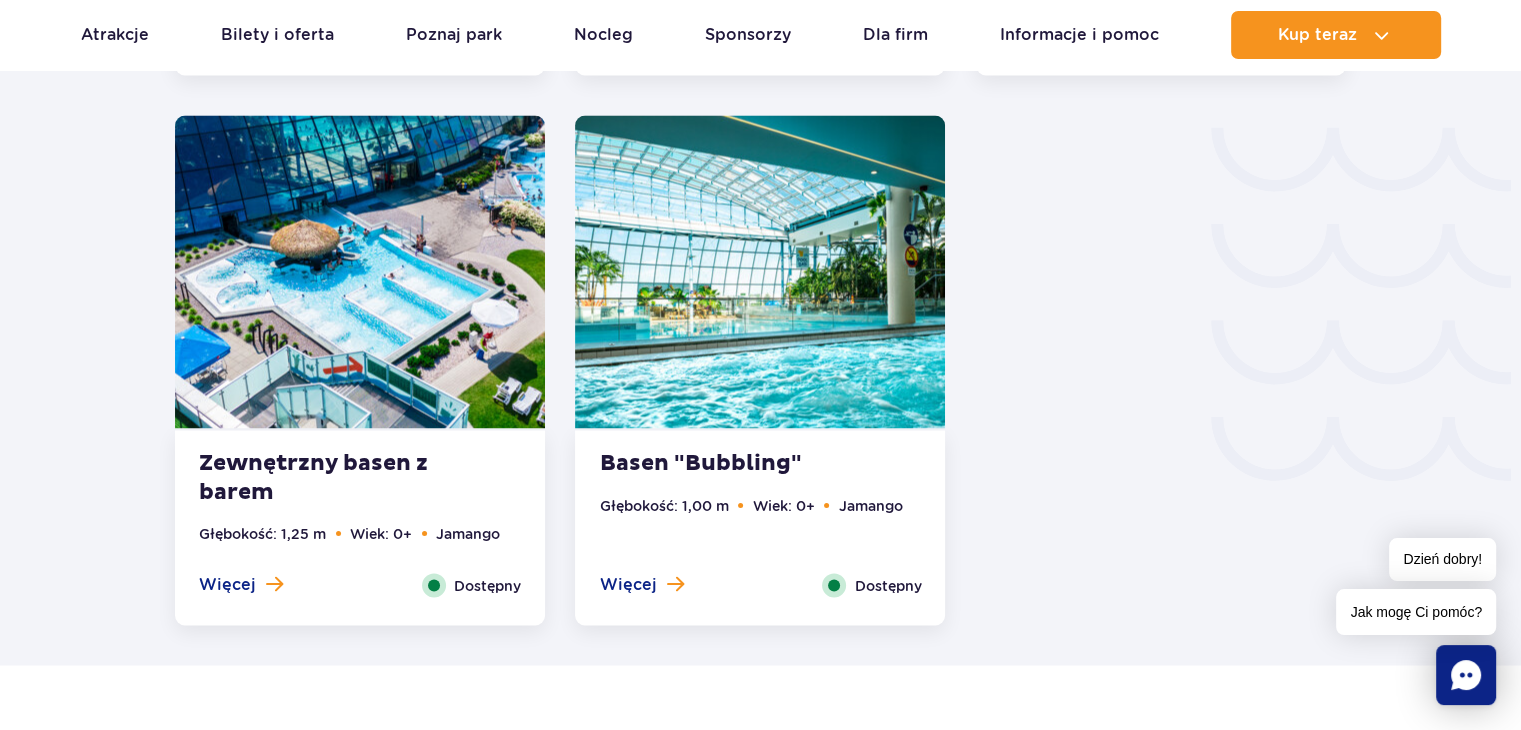 click at bounding box center (760, 271) 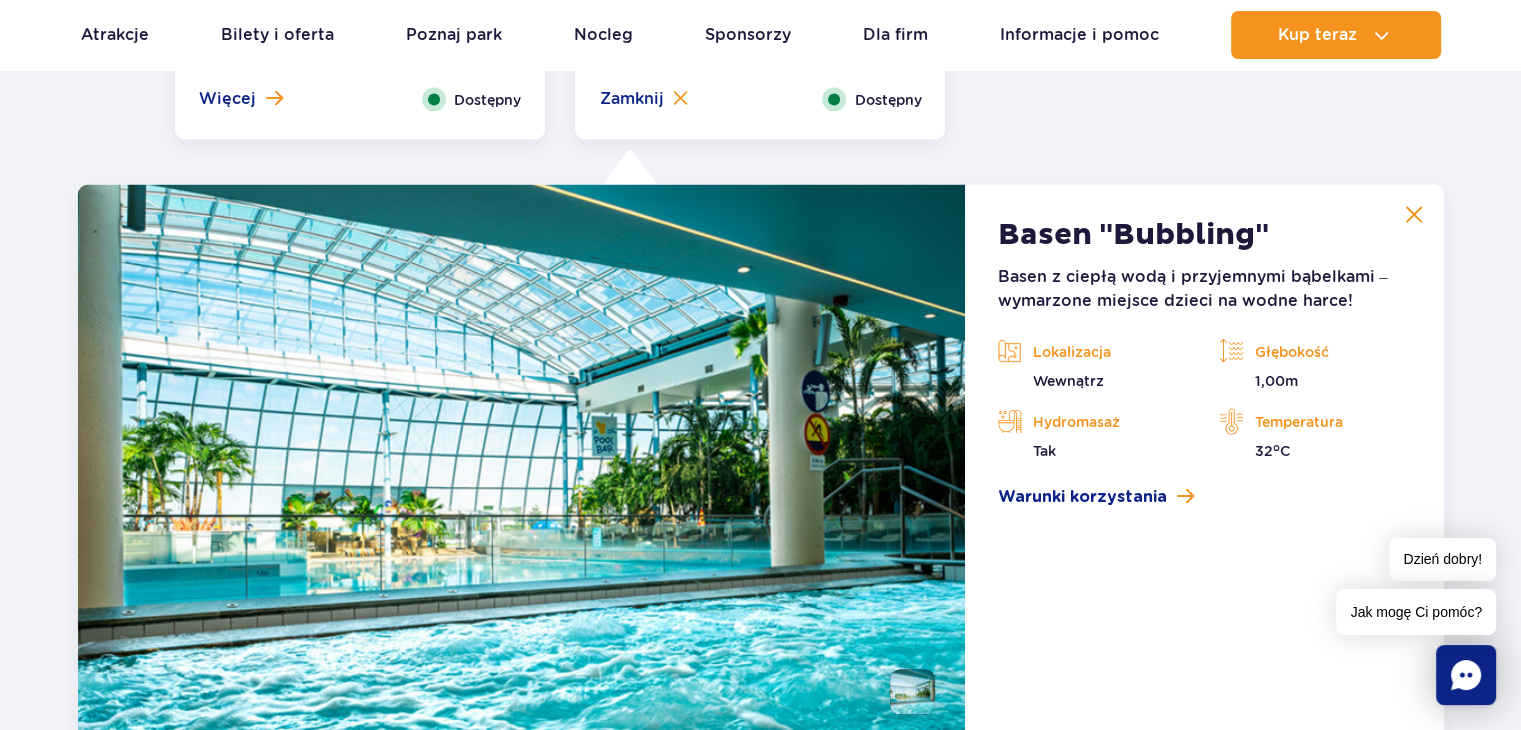 scroll, scrollTop: 3872, scrollLeft: 0, axis: vertical 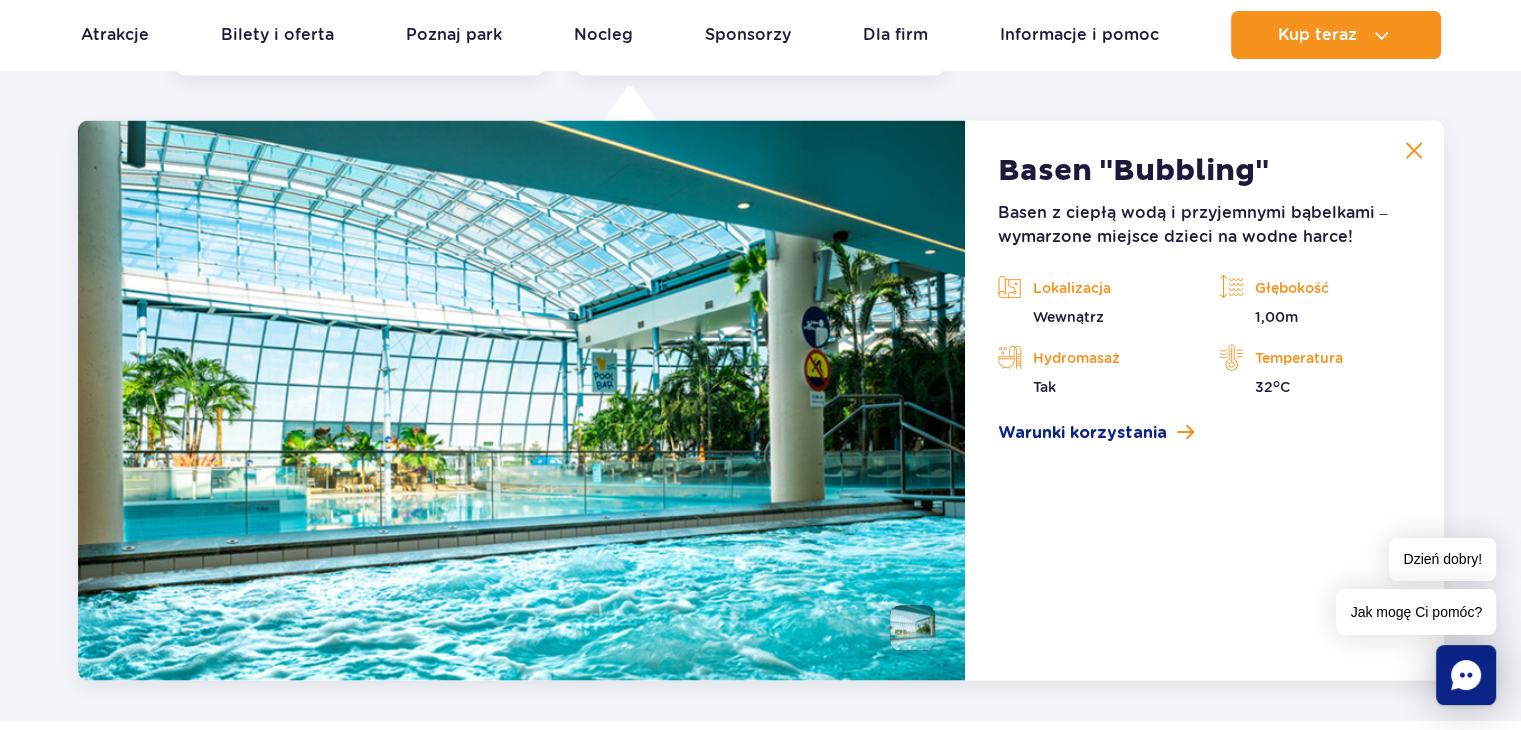 click at bounding box center [1414, 151] 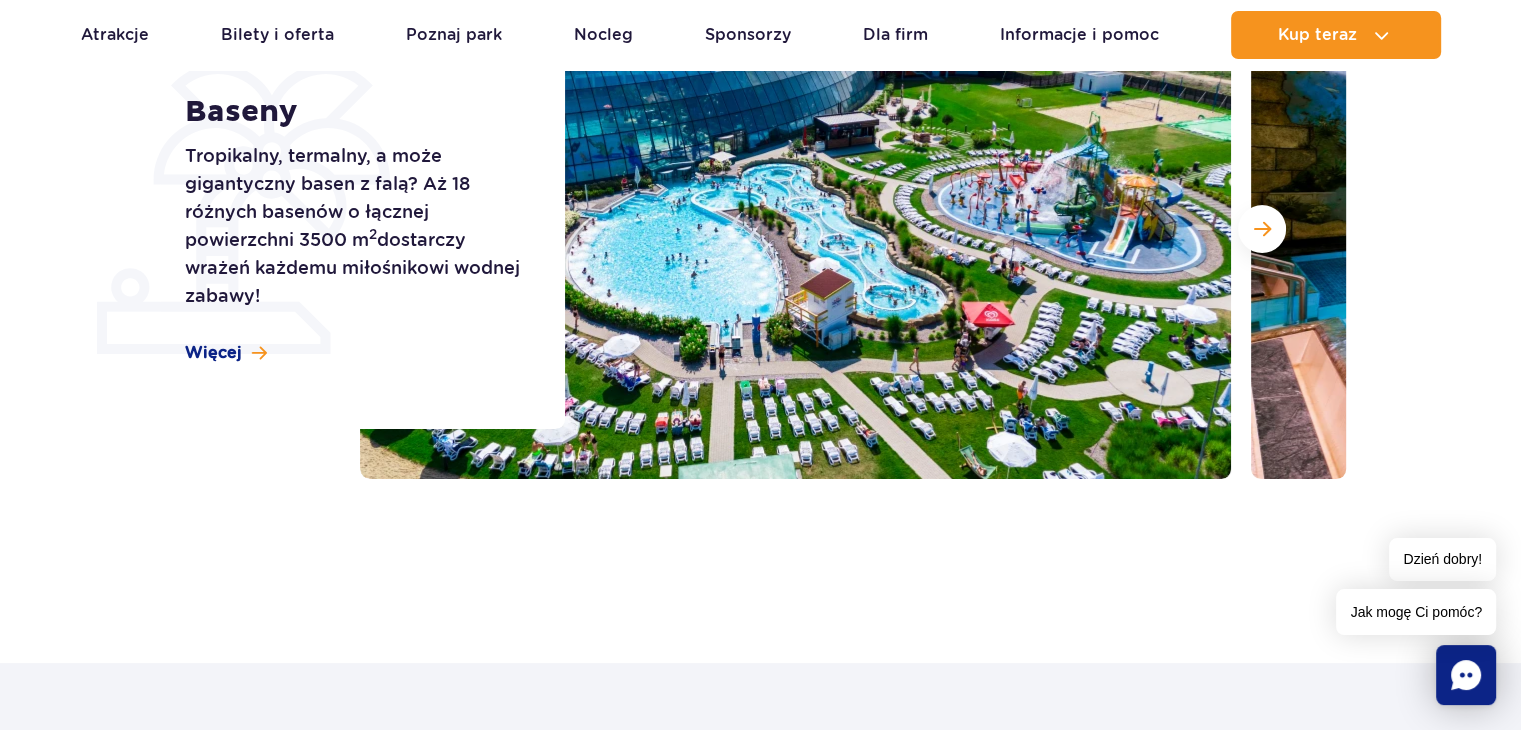scroll, scrollTop: 372, scrollLeft: 0, axis: vertical 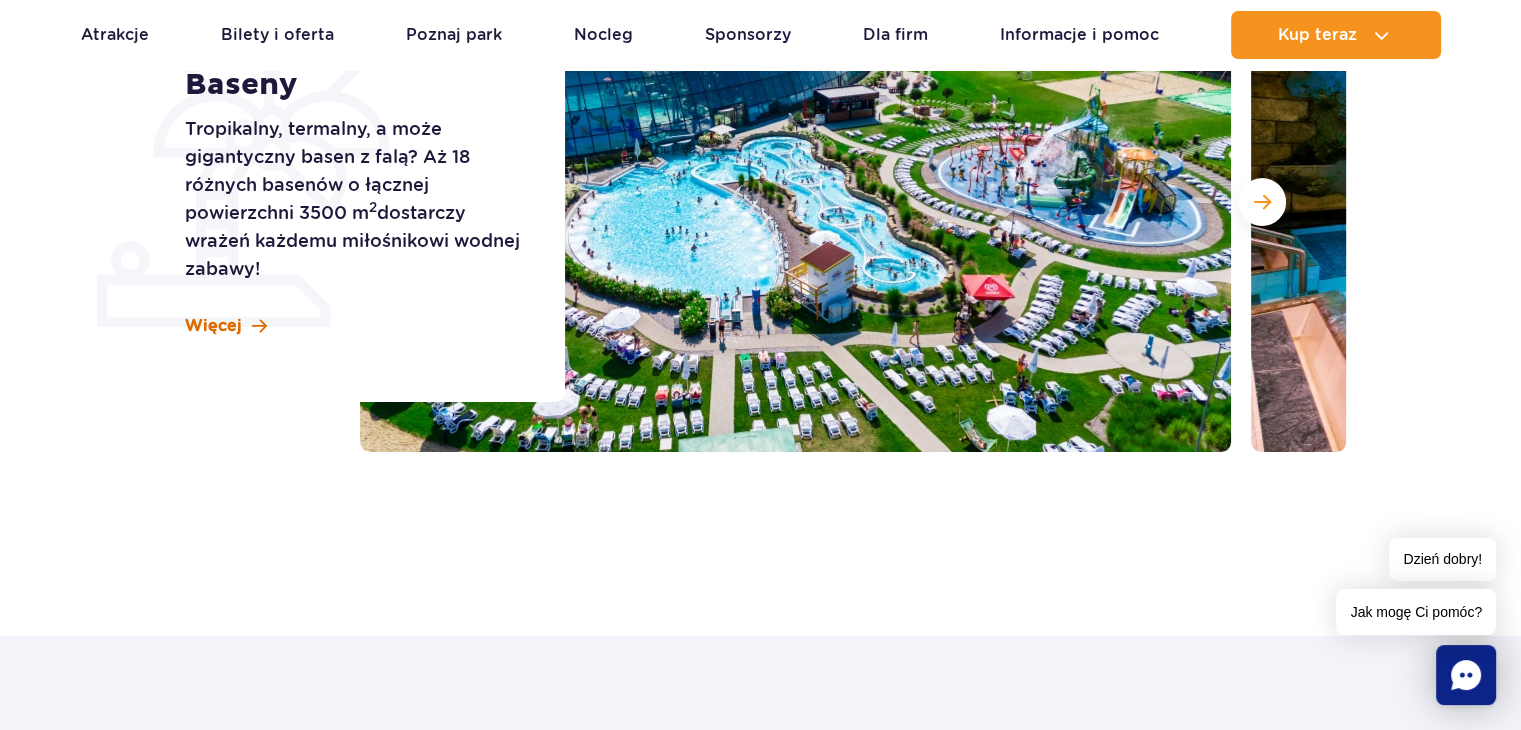 click on "Więcej" at bounding box center (213, 326) 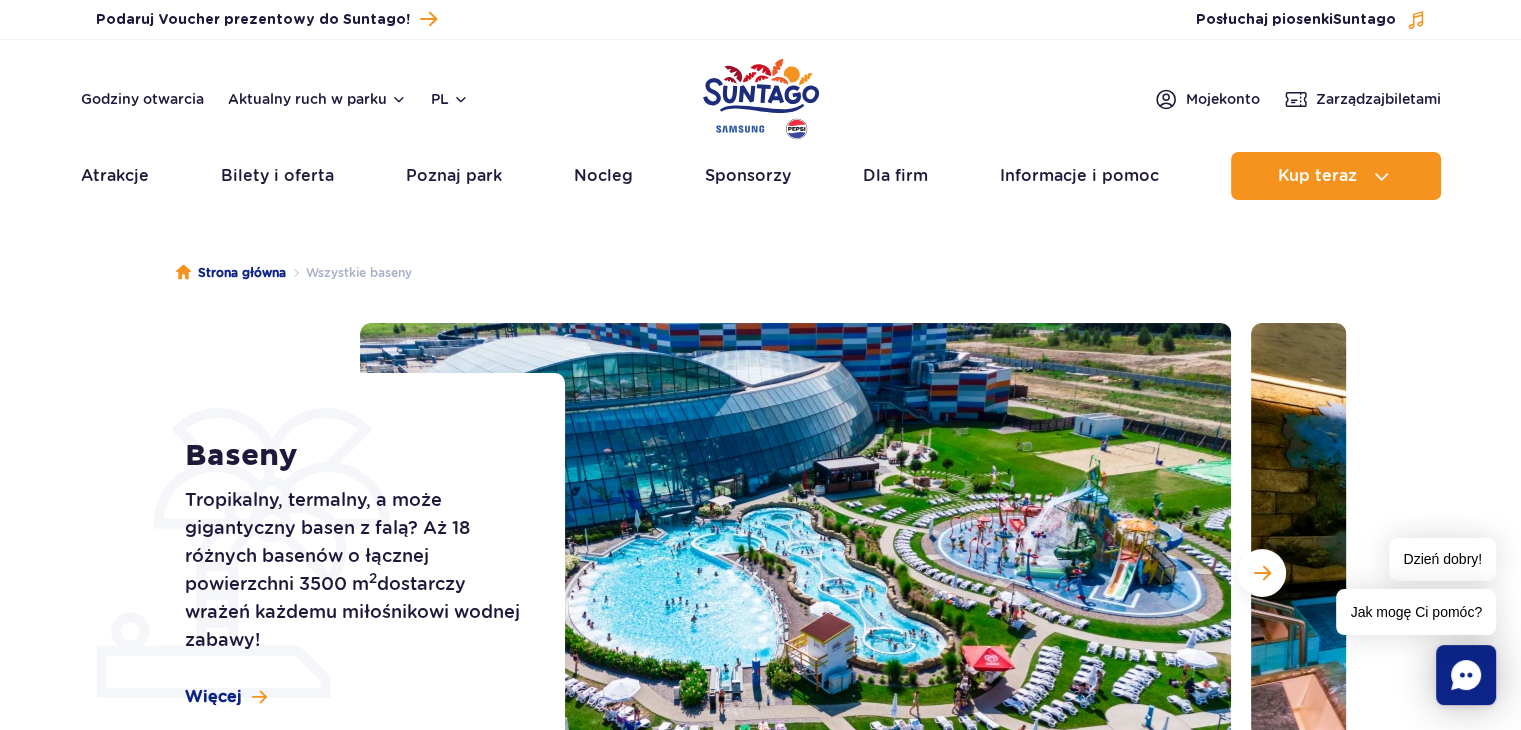 scroll, scrollTop: 0, scrollLeft: 0, axis: both 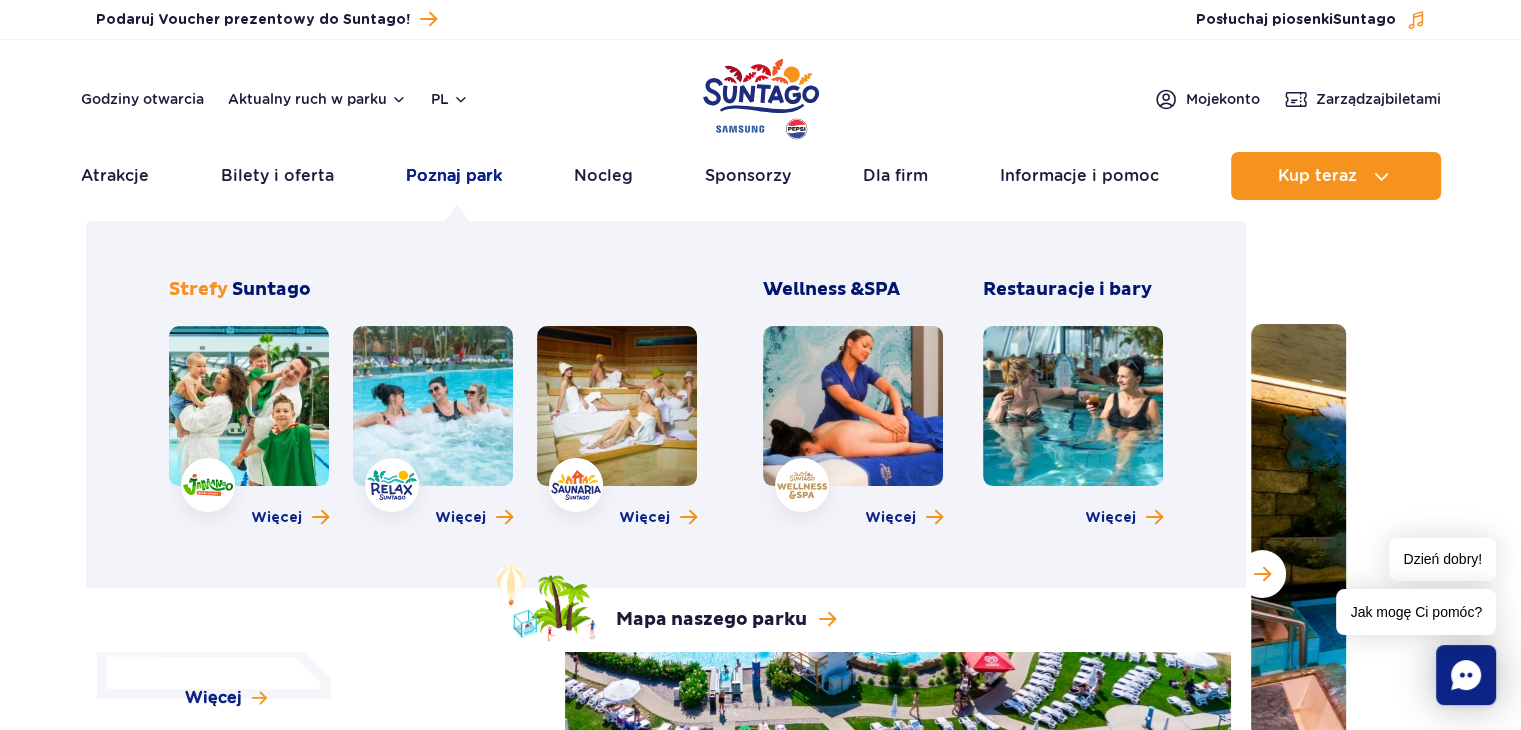 click on "Poznaj park" at bounding box center (454, 176) 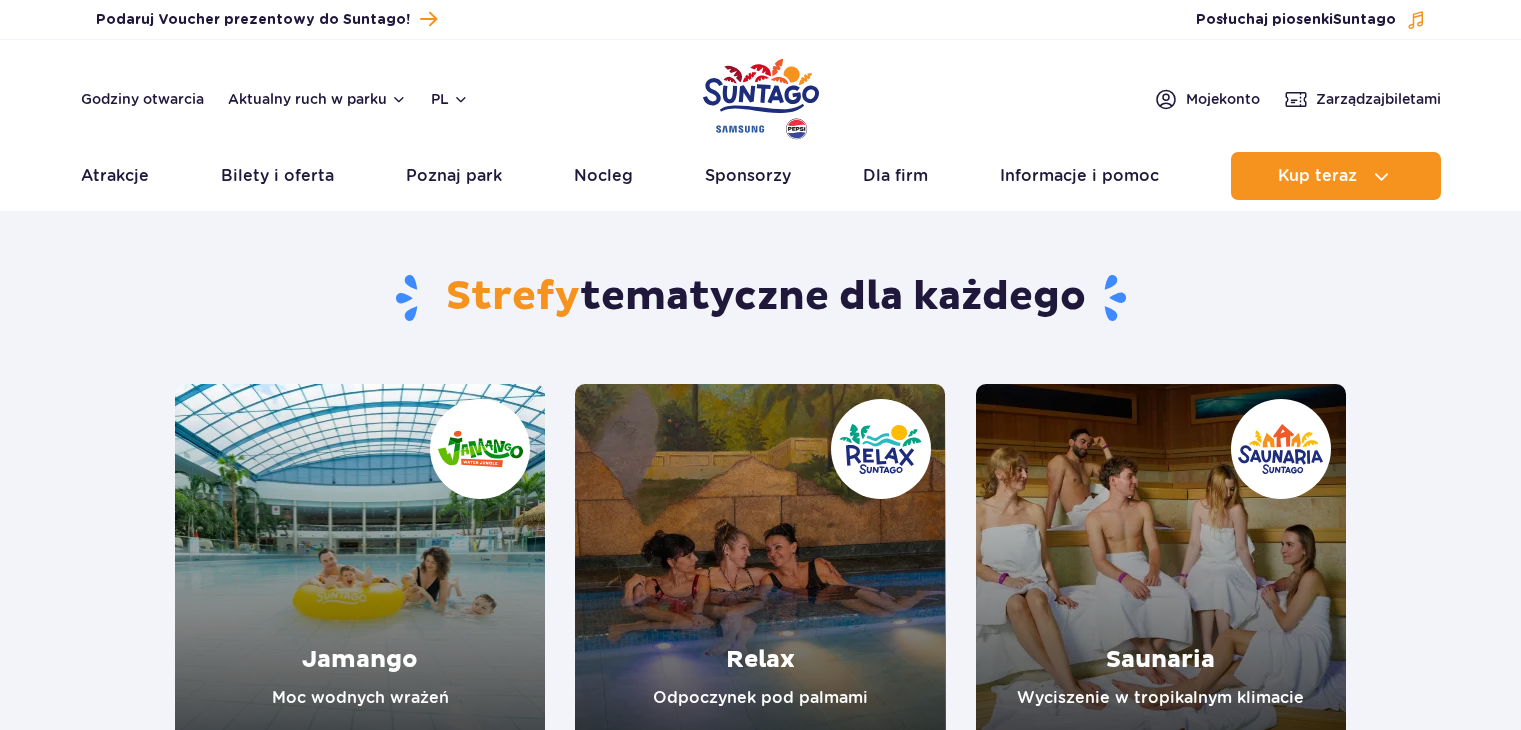 scroll, scrollTop: 0, scrollLeft: 0, axis: both 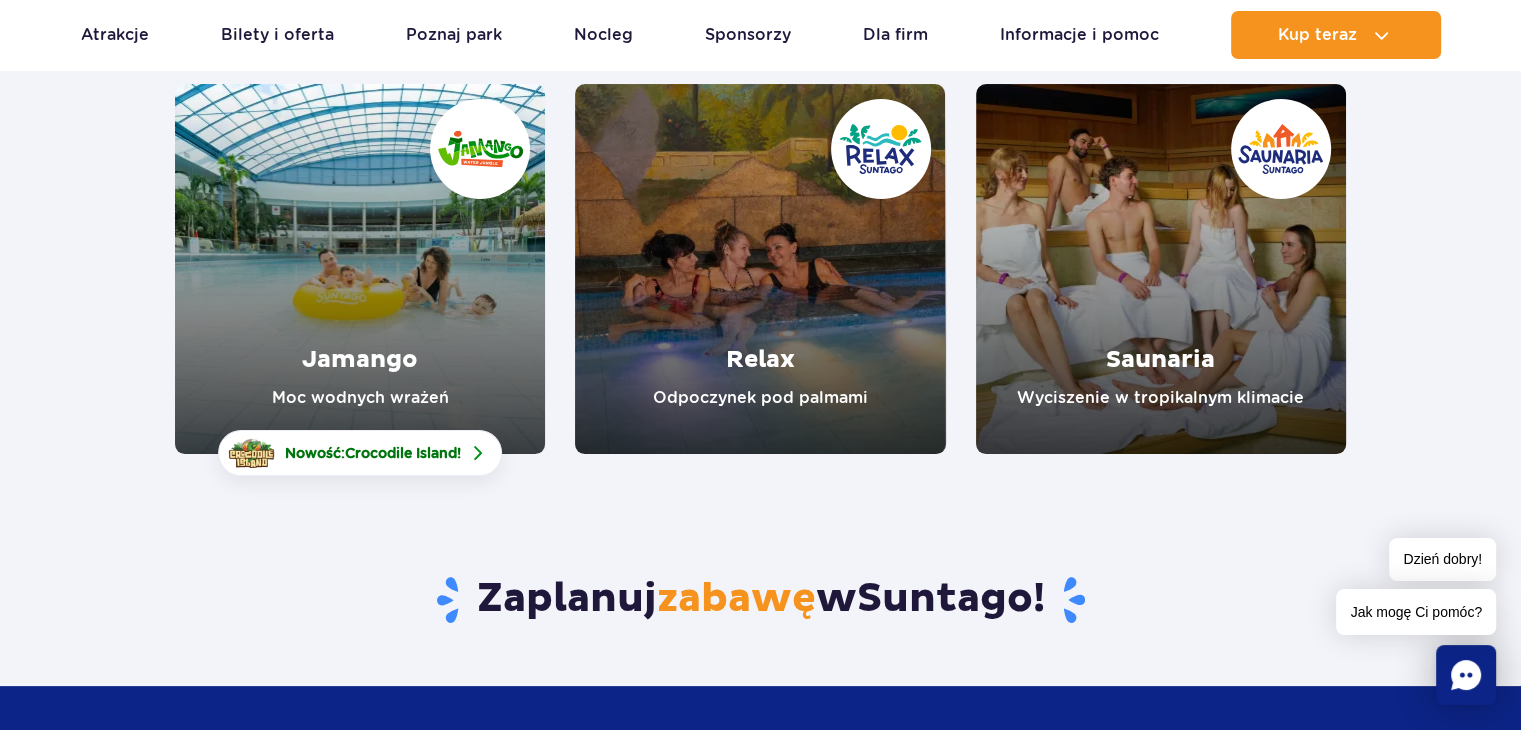click at bounding box center [760, 269] 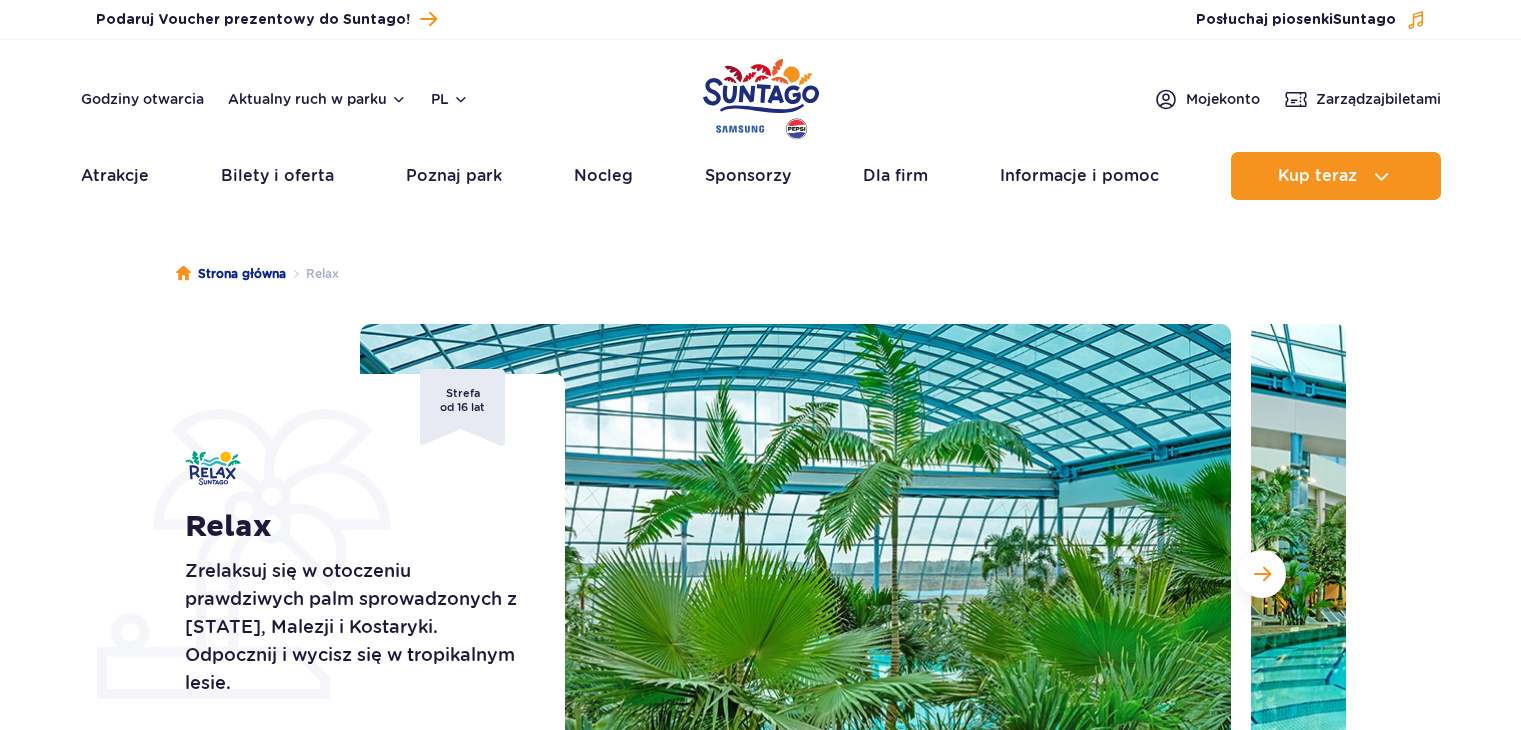 scroll, scrollTop: 0, scrollLeft: 0, axis: both 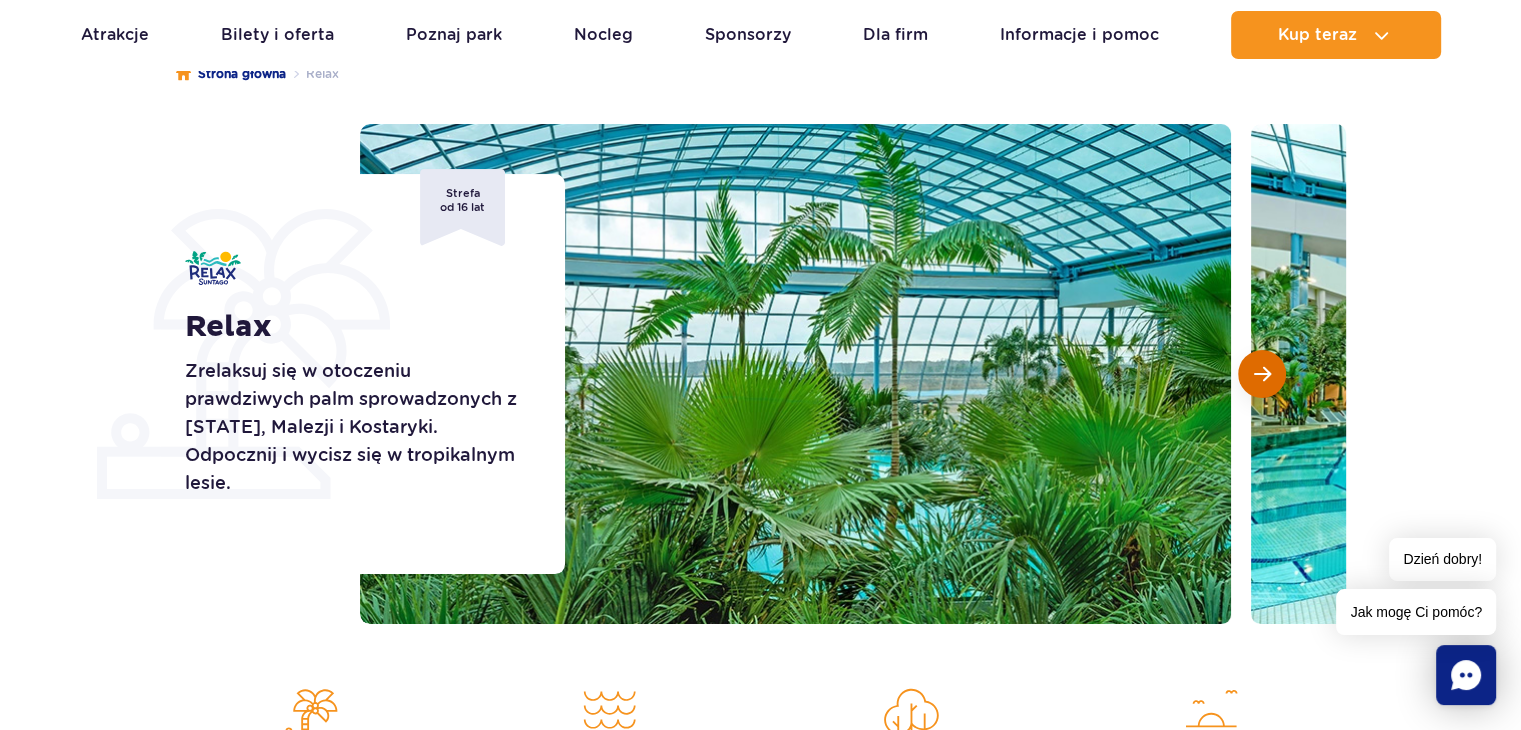click at bounding box center (1262, 374) 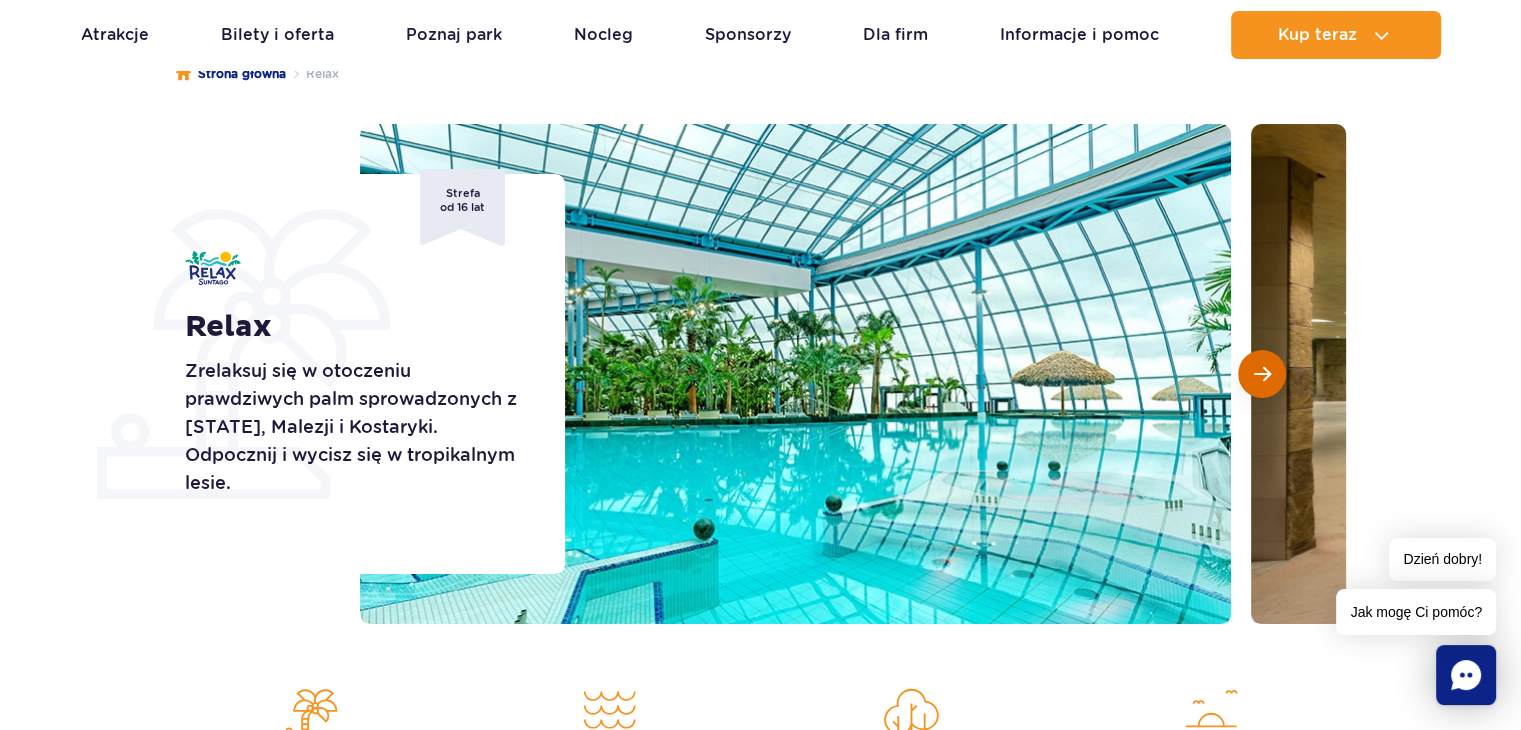 click at bounding box center [1262, 374] 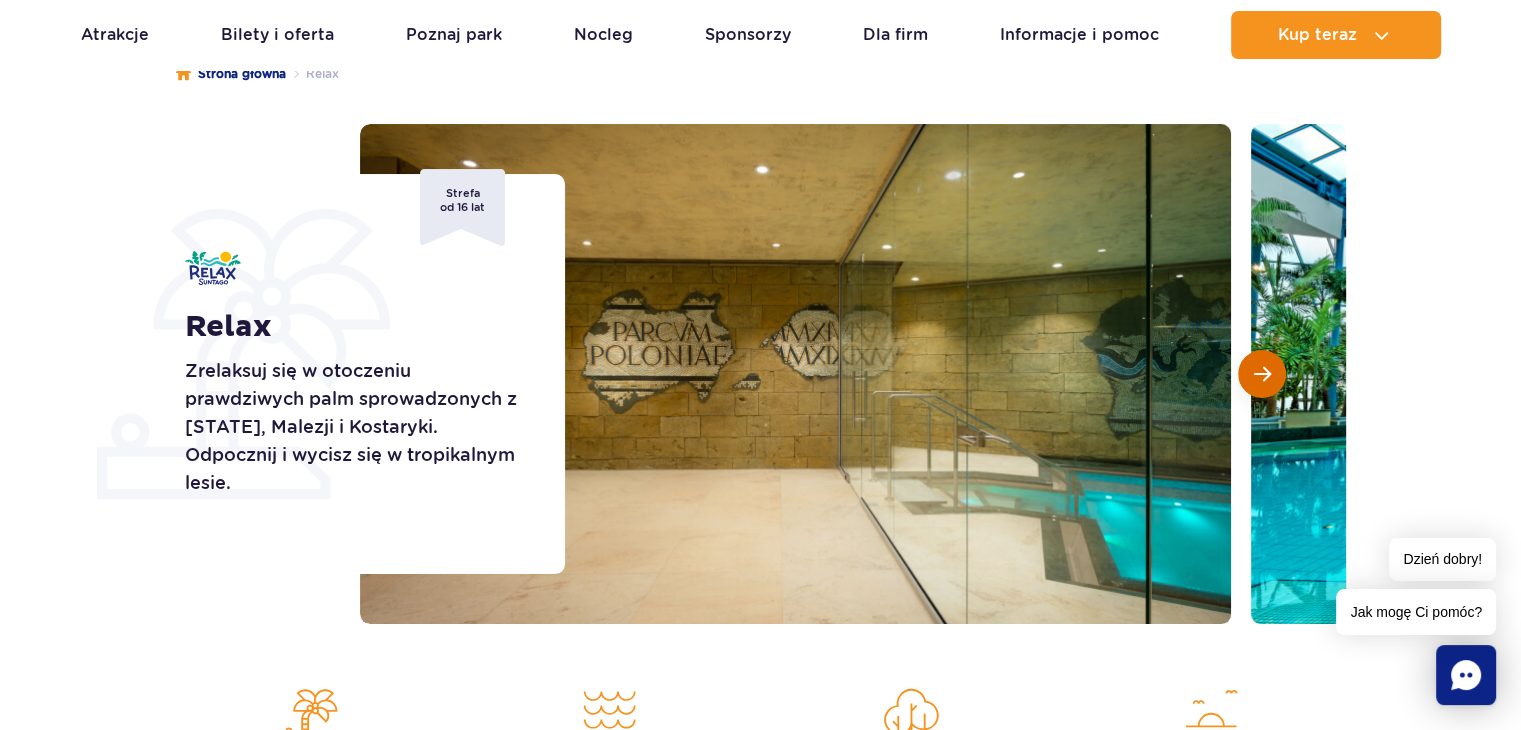 click at bounding box center [1262, 374] 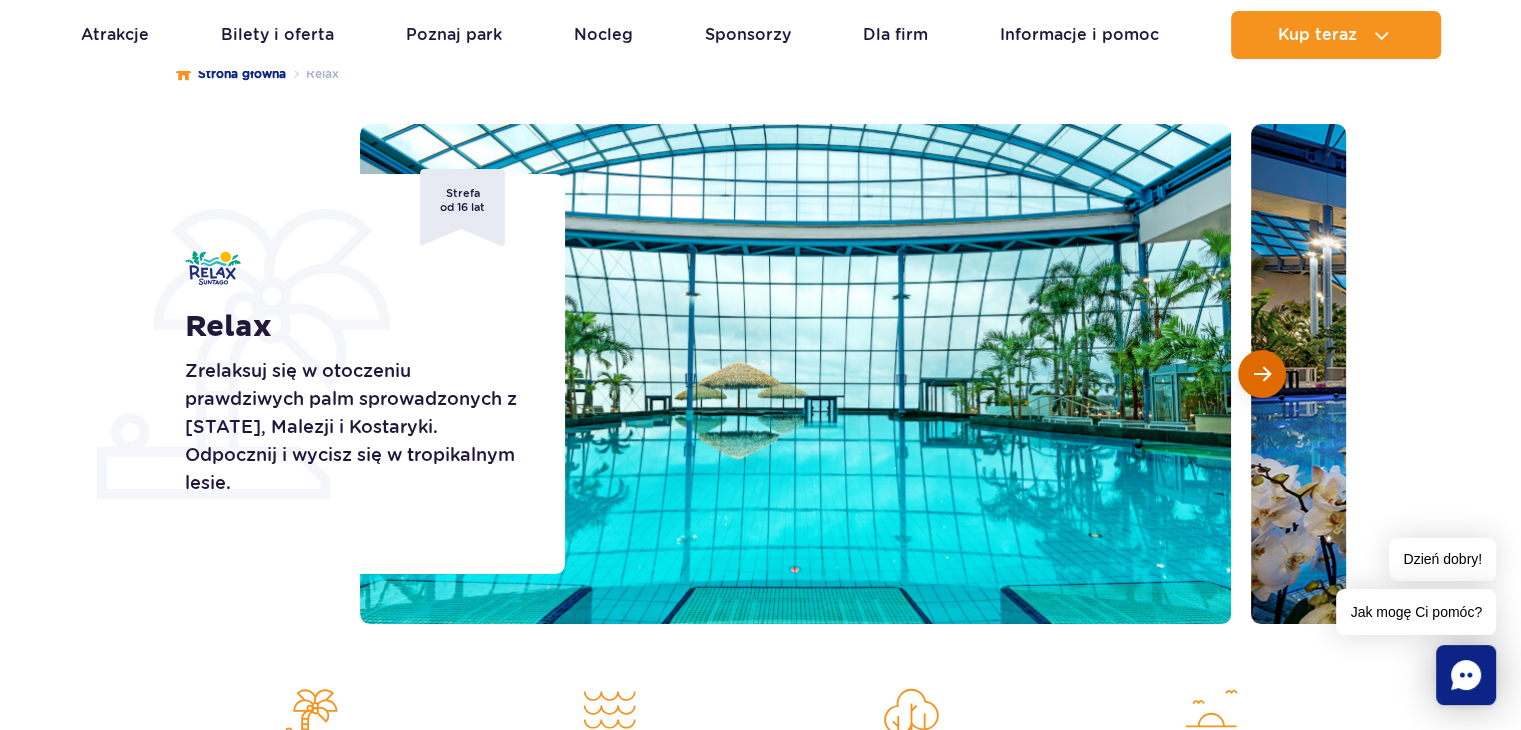 click at bounding box center (1262, 374) 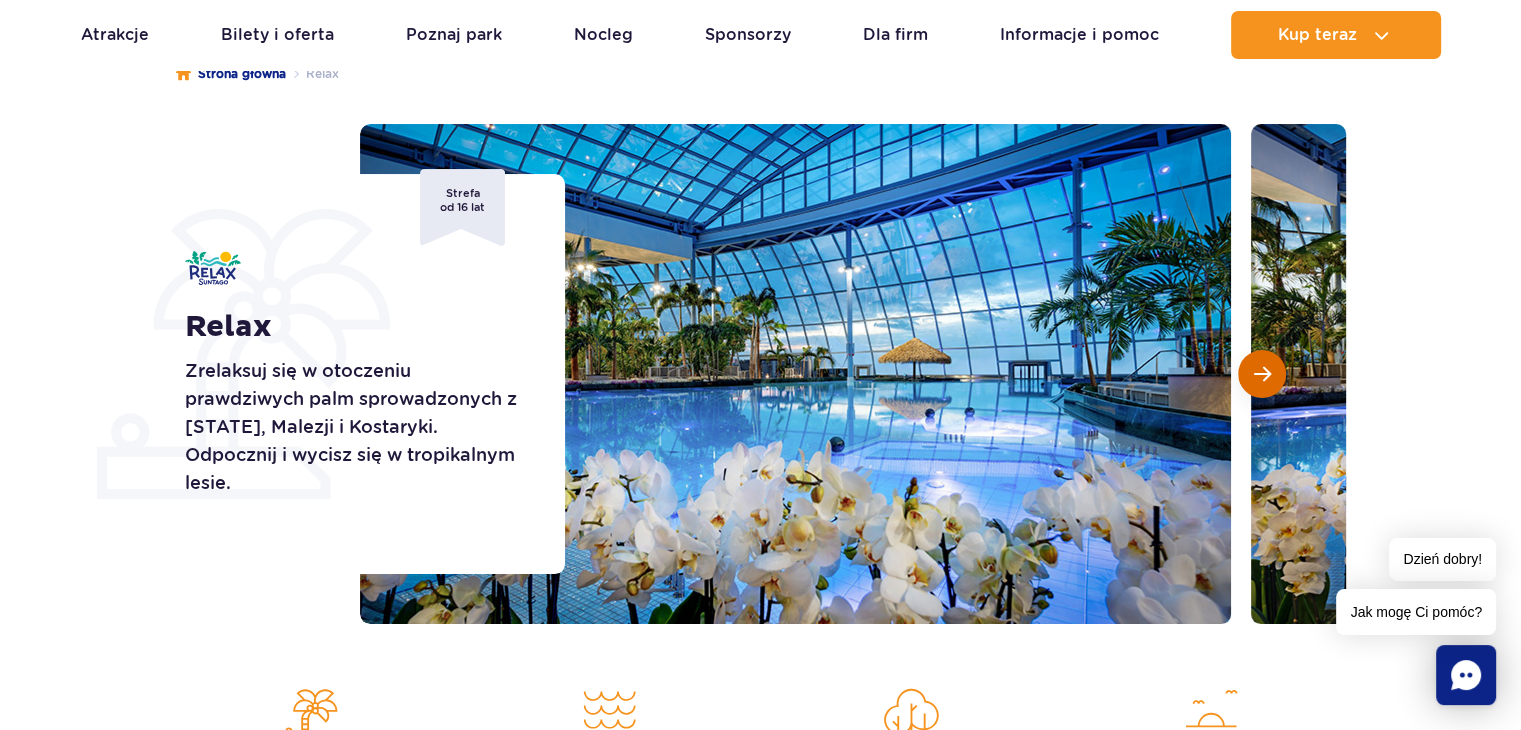 click at bounding box center [1262, 374] 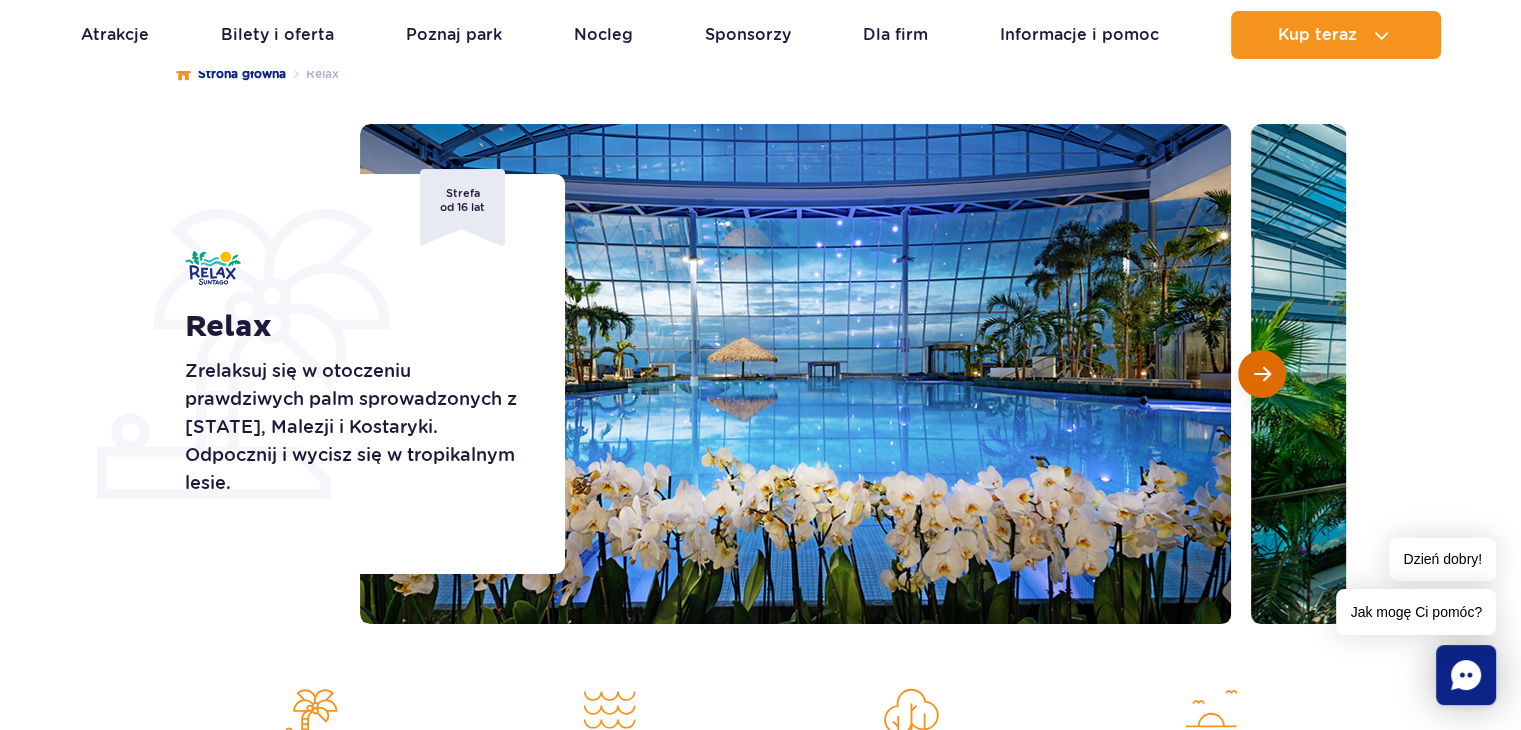 click at bounding box center [1262, 374] 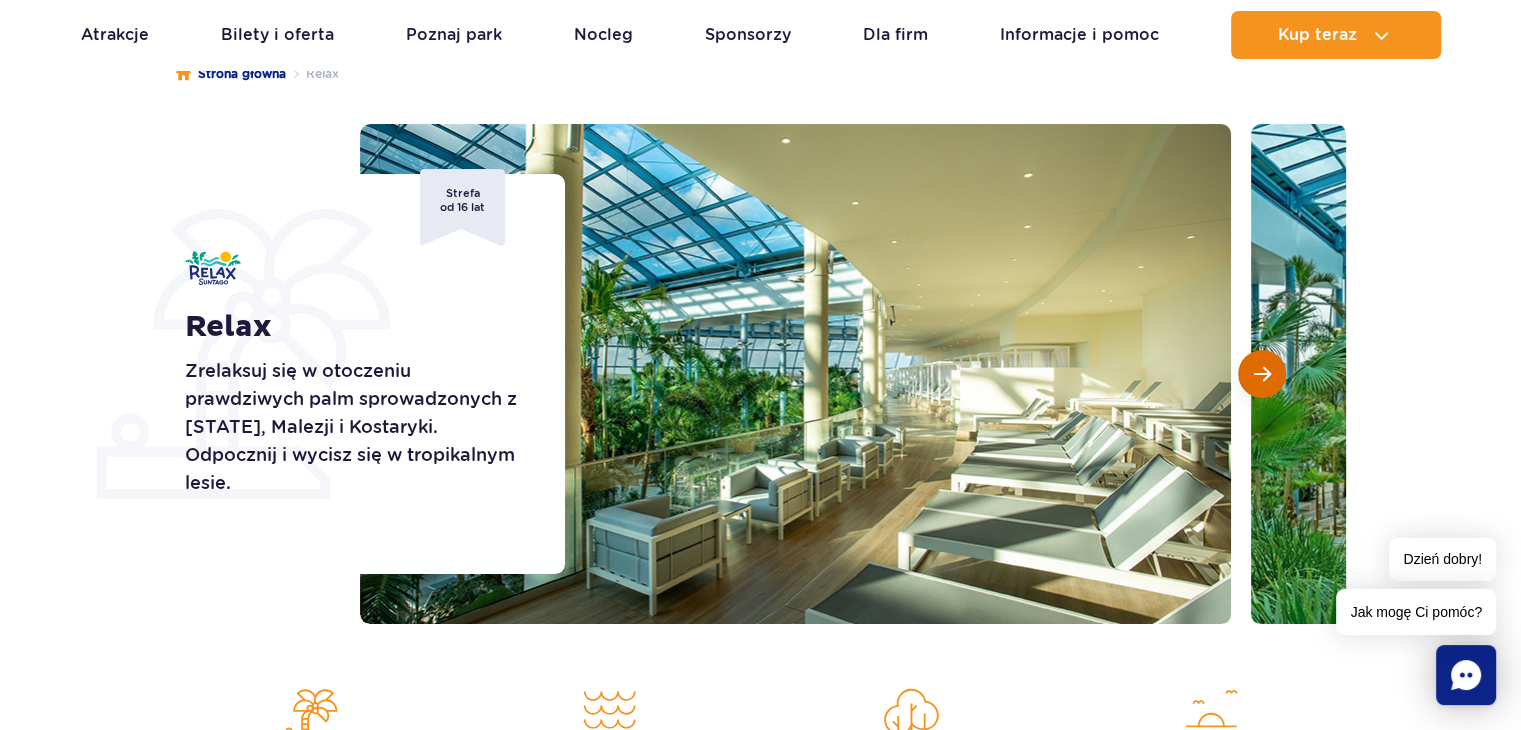 click at bounding box center [1262, 374] 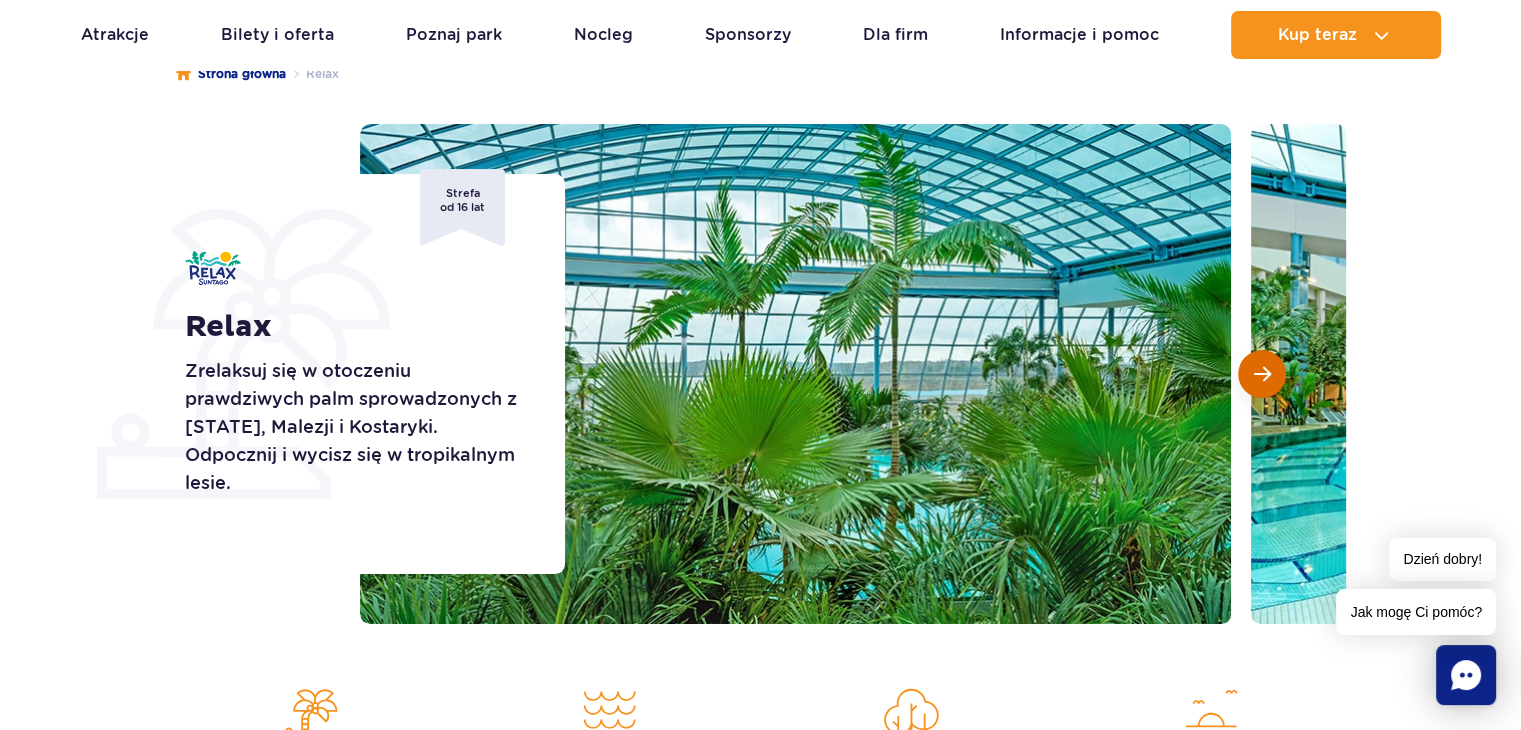 click at bounding box center [1262, 374] 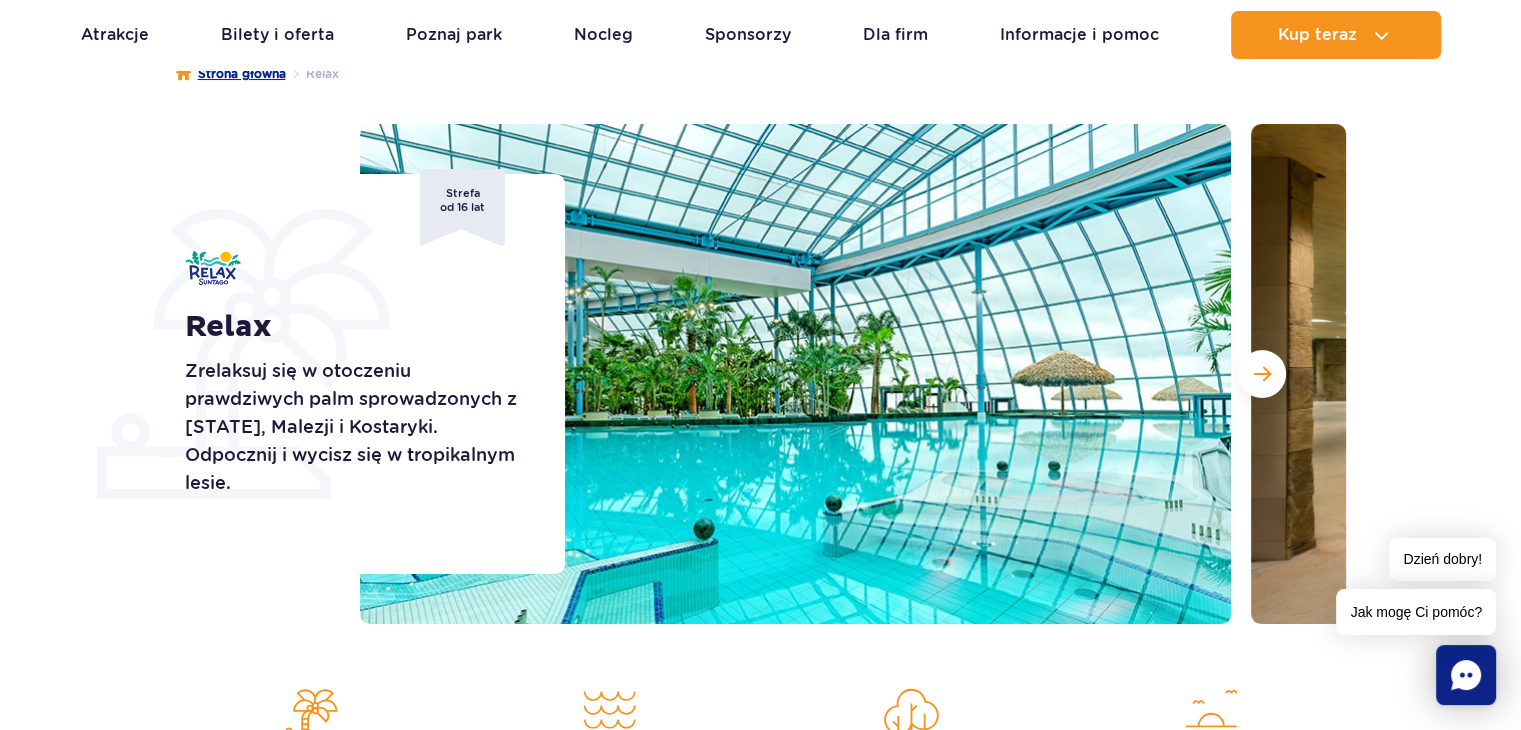 click on "Strona główna" at bounding box center (231, 74) 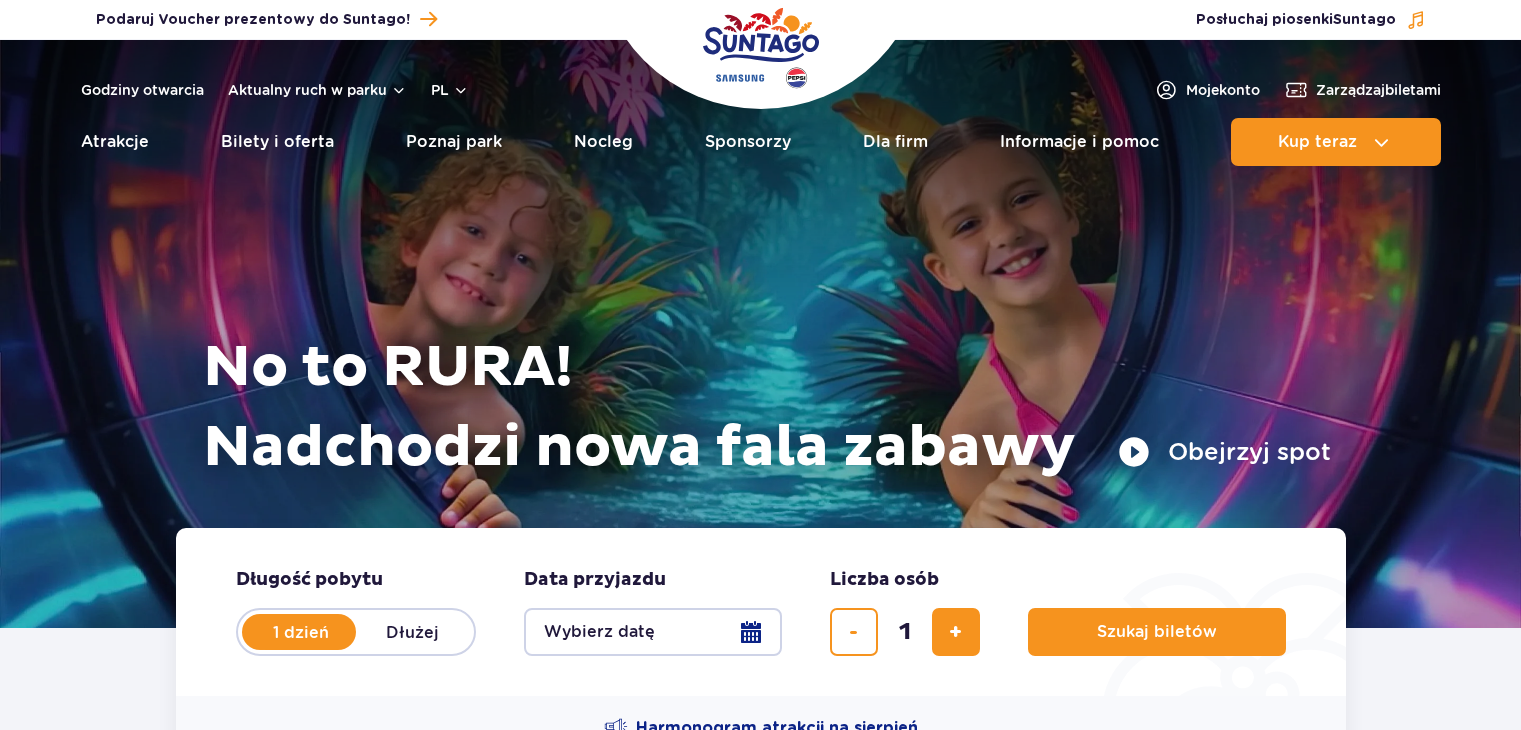 scroll, scrollTop: 0, scrollLeft: 0, axis: both 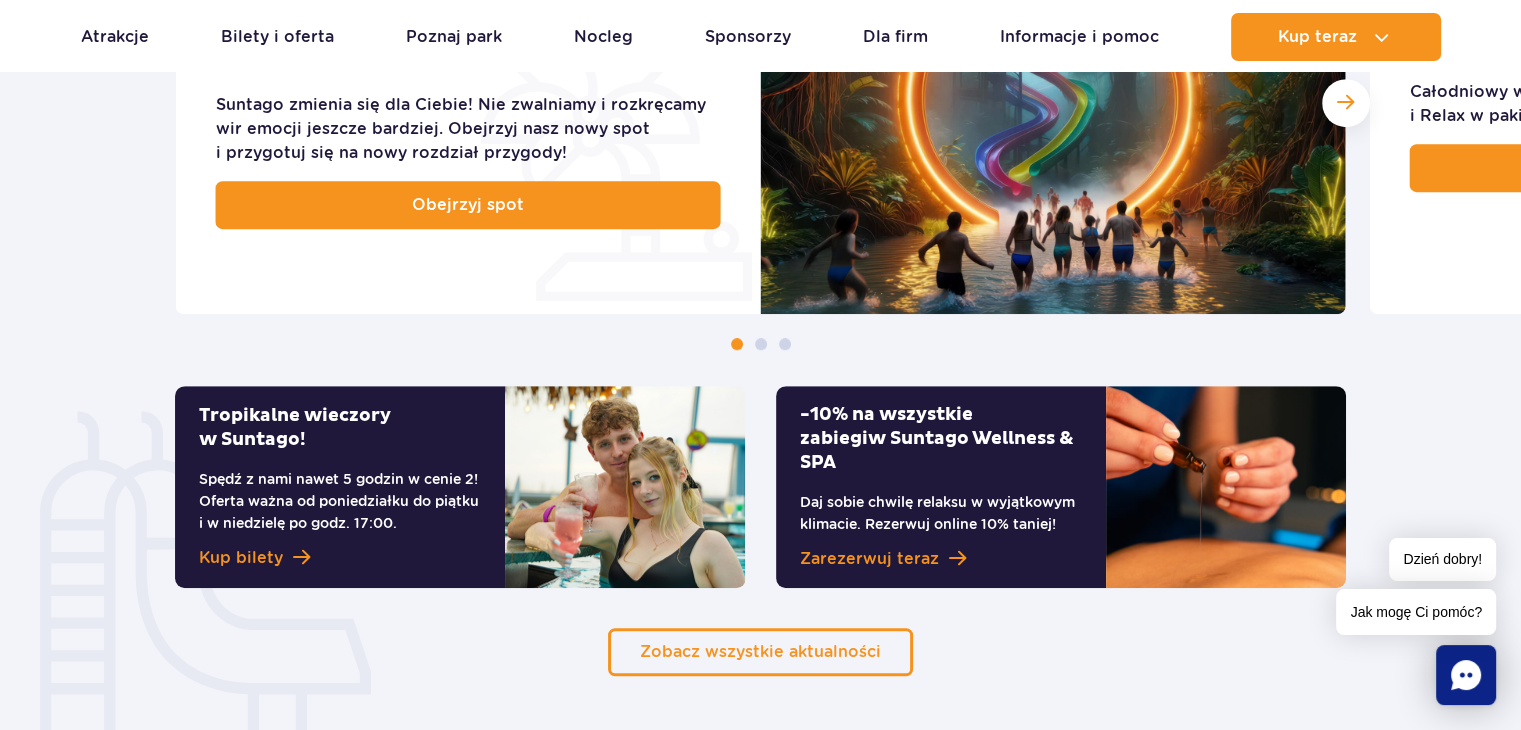 click on "-10% na wszystkie zabiegi  w Suntago Wellness & SPA" at bounding box center [941, 439] 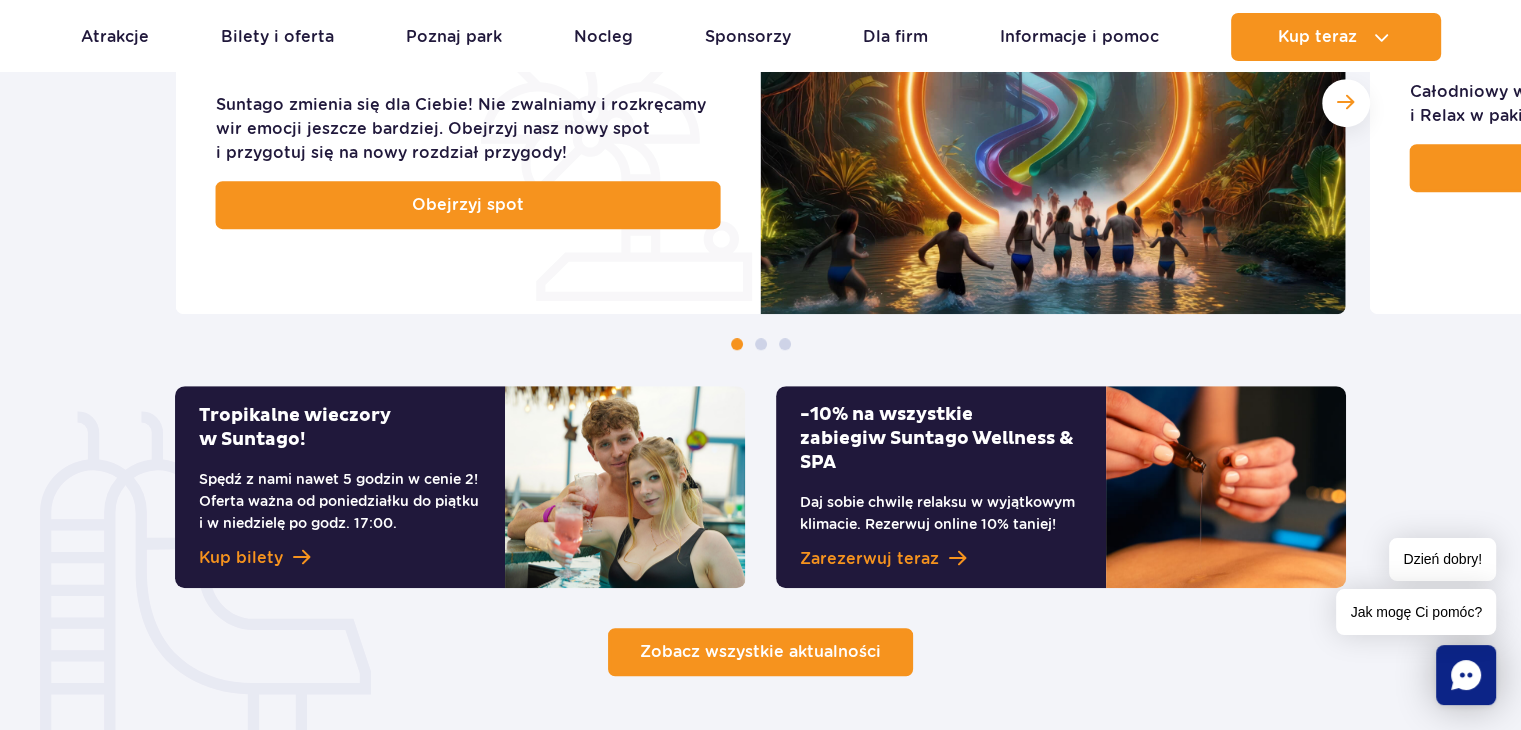 click on "Zobacz wszystkie aktualności" at bounding box center [760, 651] 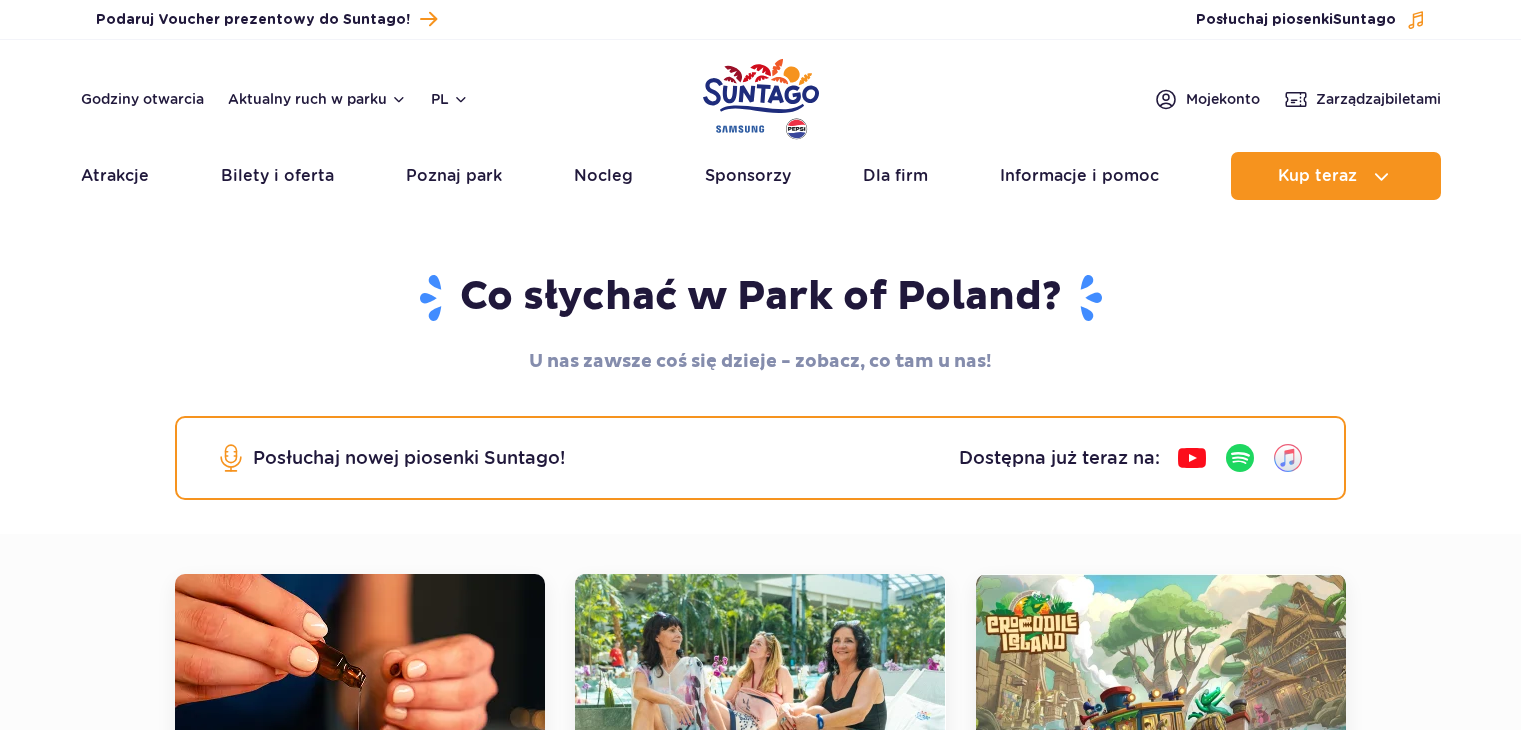 scroll, scrollTop: 0, scrollLeft: 0, axis: both 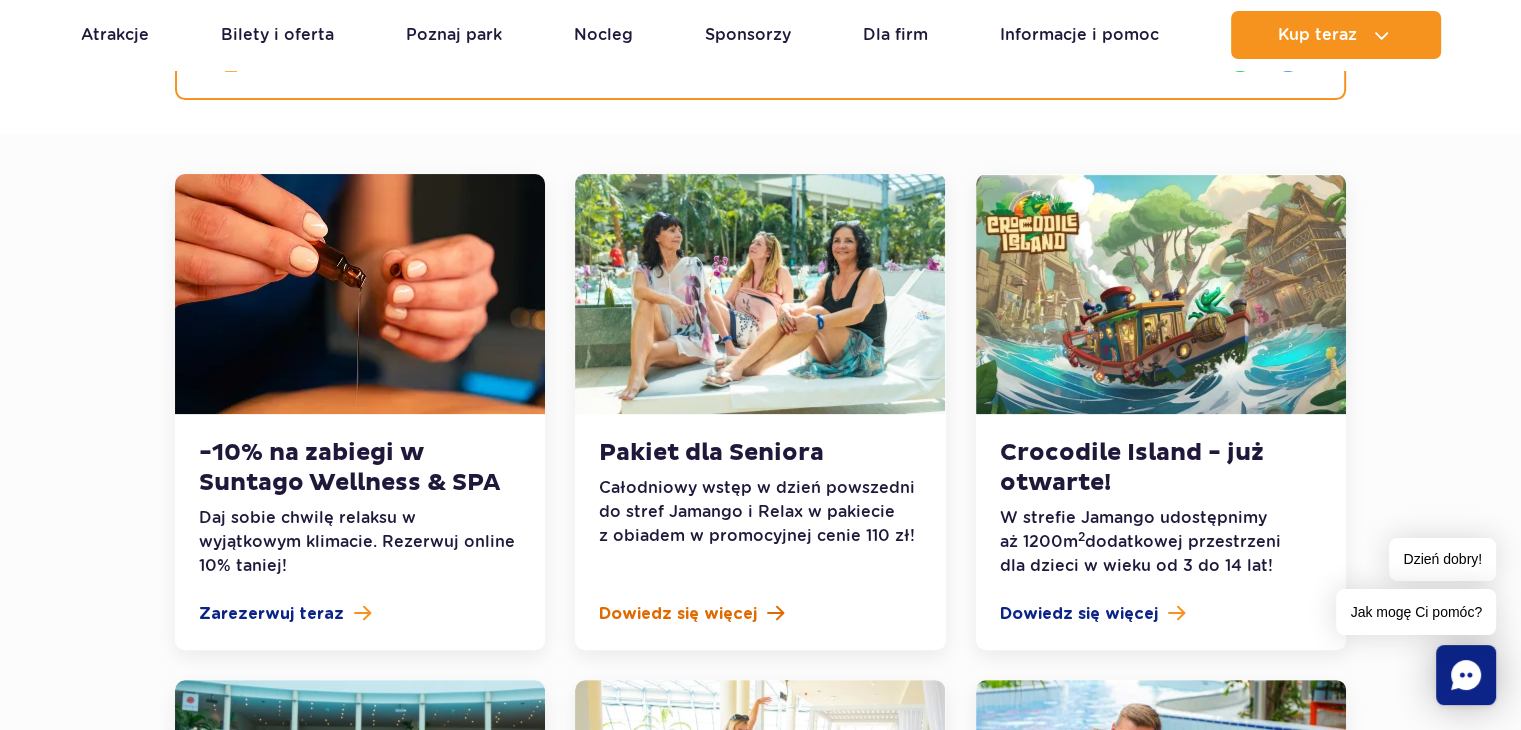 click on "Dowiedz się więcej" at bounding box center (678, 614) 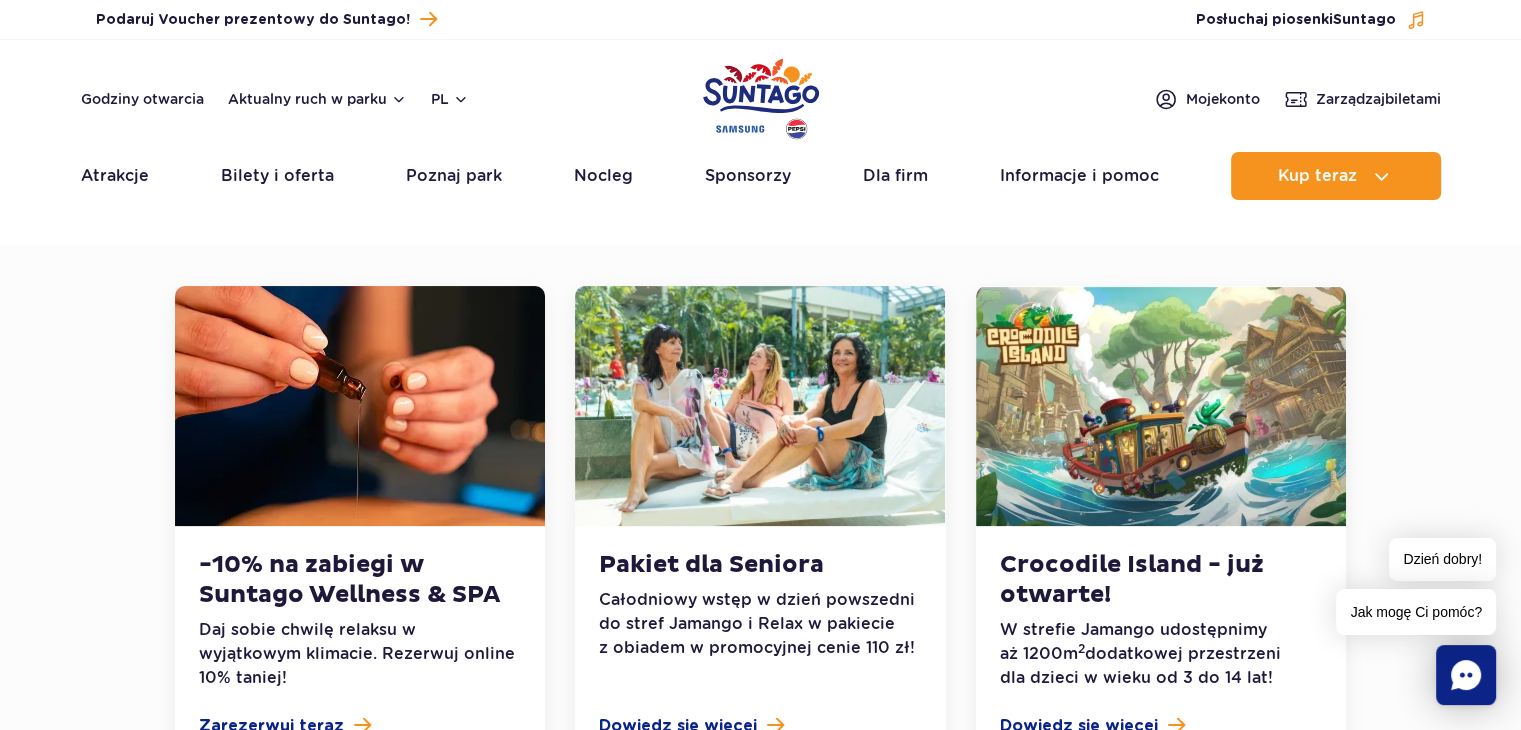 scroll, scrollTop: 0, scrollLeft: 0, axis: both 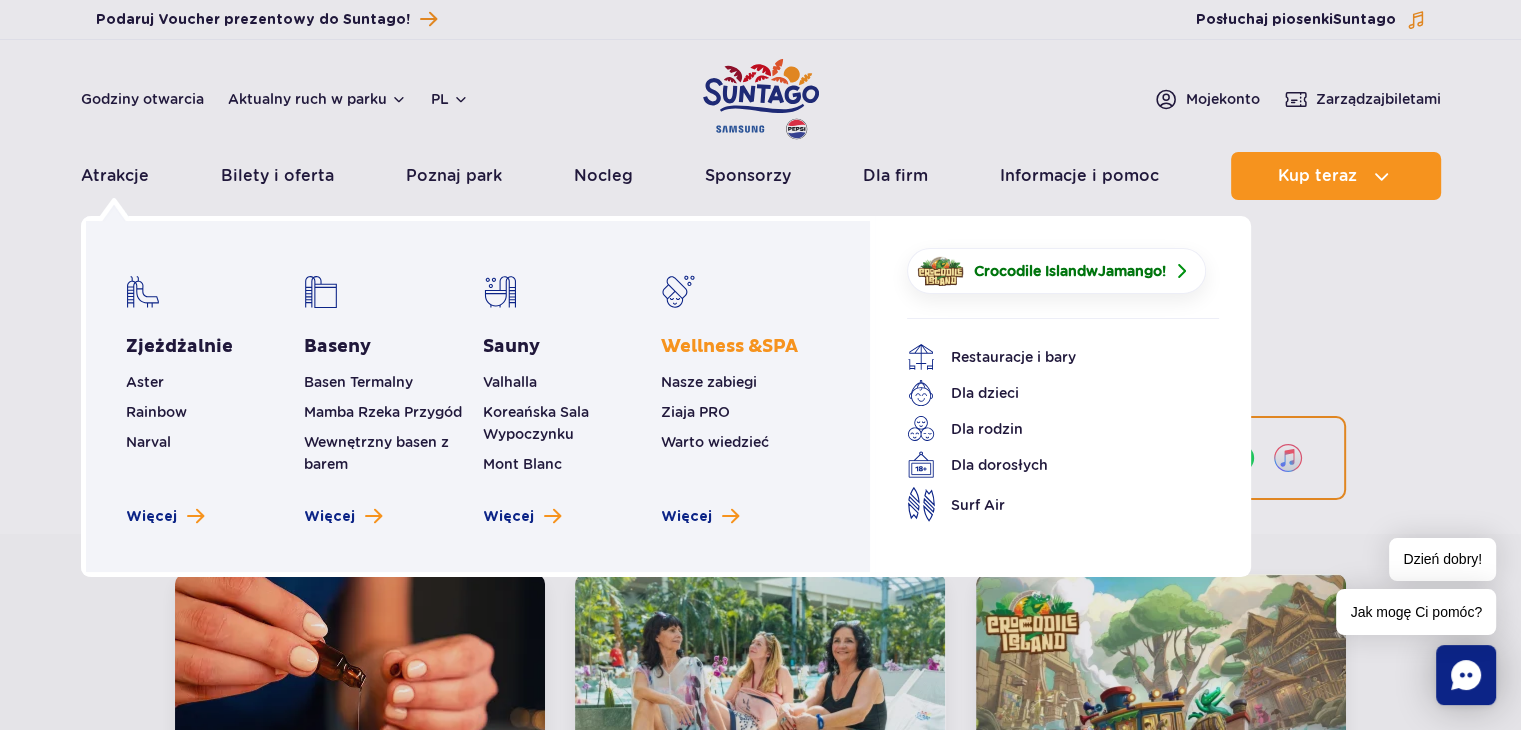 click on "Wellness &  SPA" at bounding box center (729, 346) 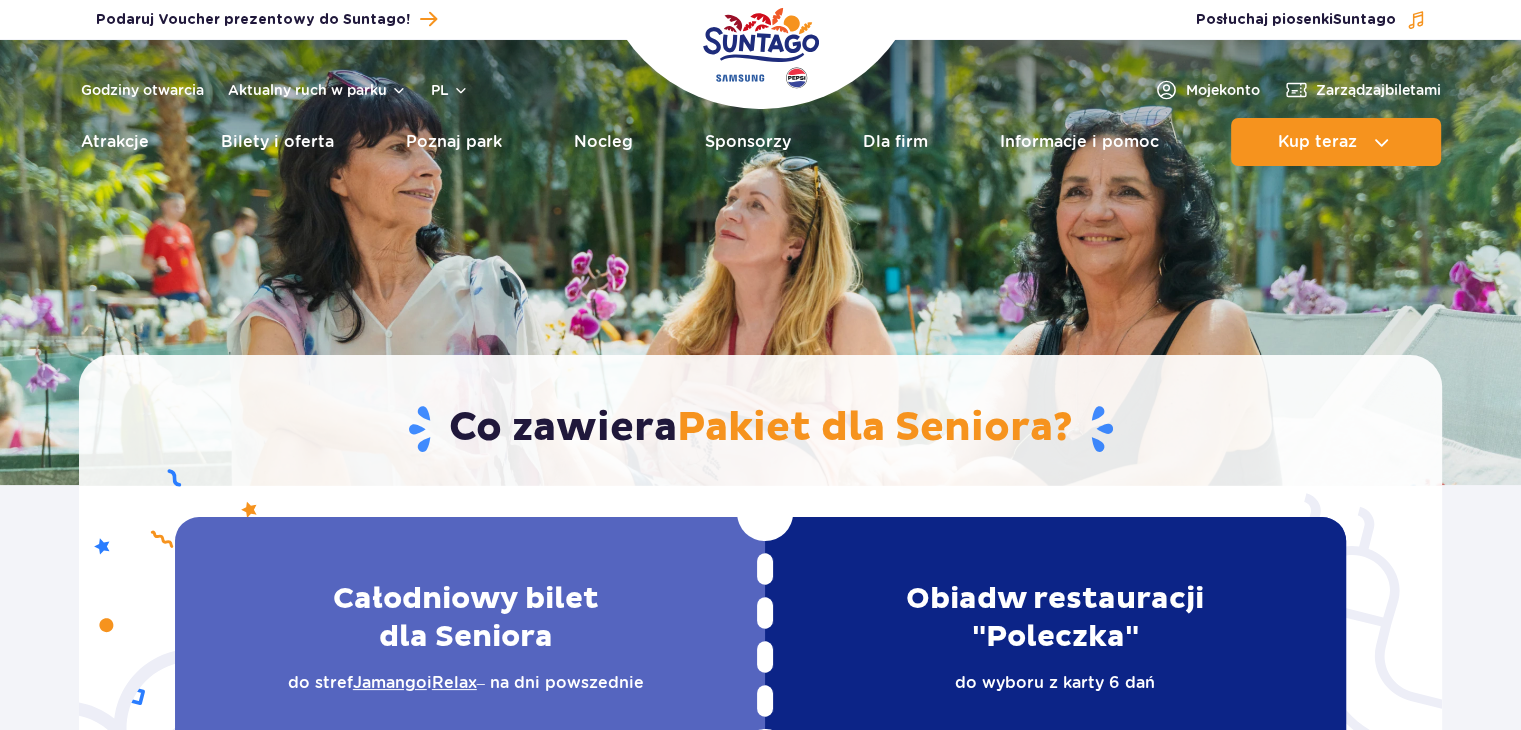 scroll, scrollTop: 600, scrollLeft: 0, axis: vertical 